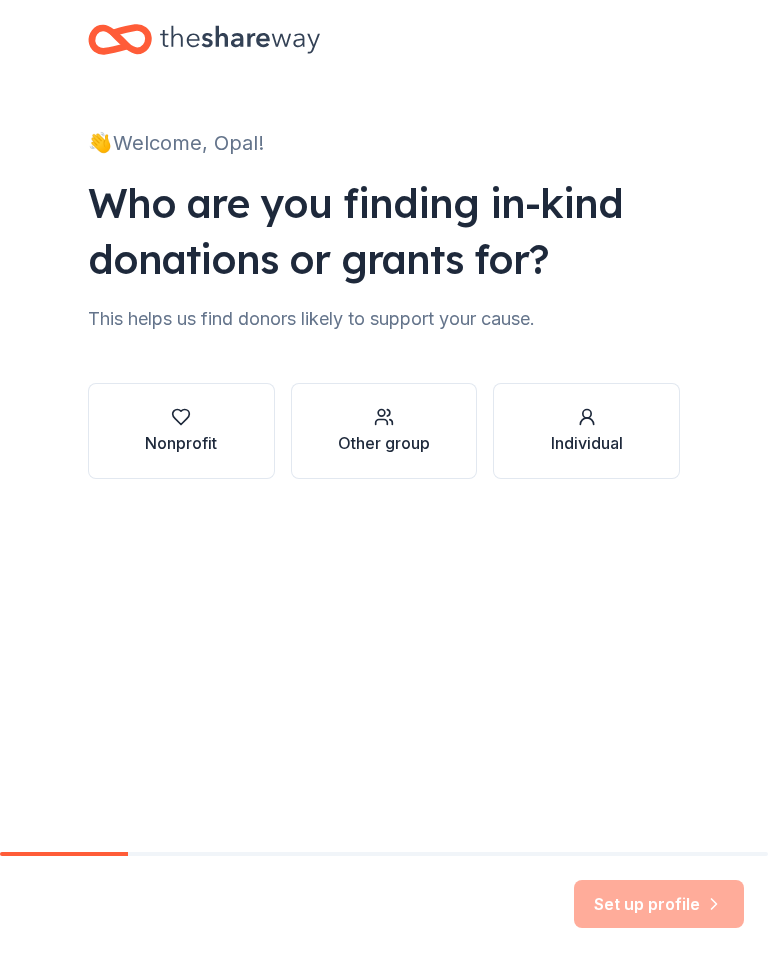 scroll, scrollTop: 0, scrollLeft: 0, axis: both 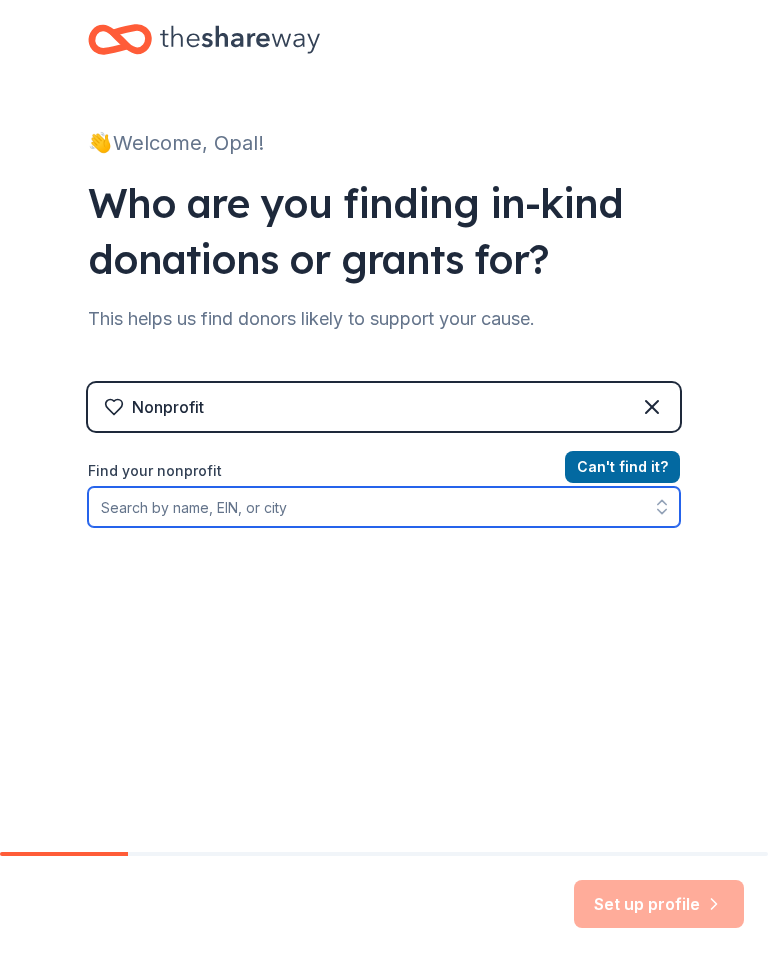 click on "Find your nonprofit" at bounding box center [384, 507] 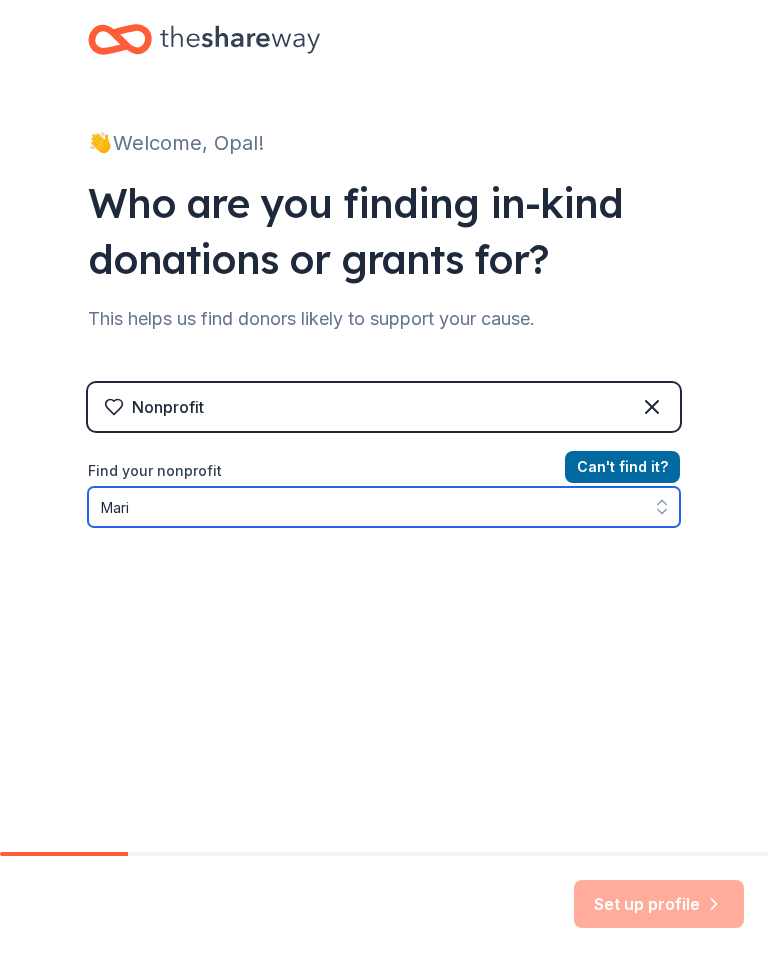 type on "Mar" 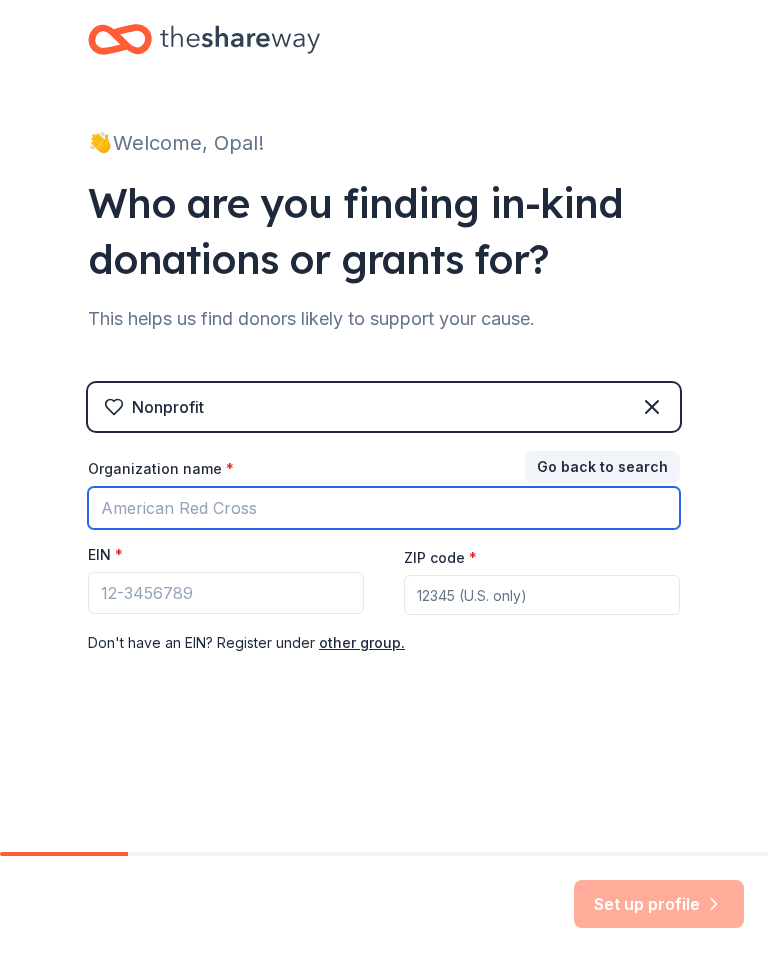 click on "Organization name *" at bounding box center (384, 508) 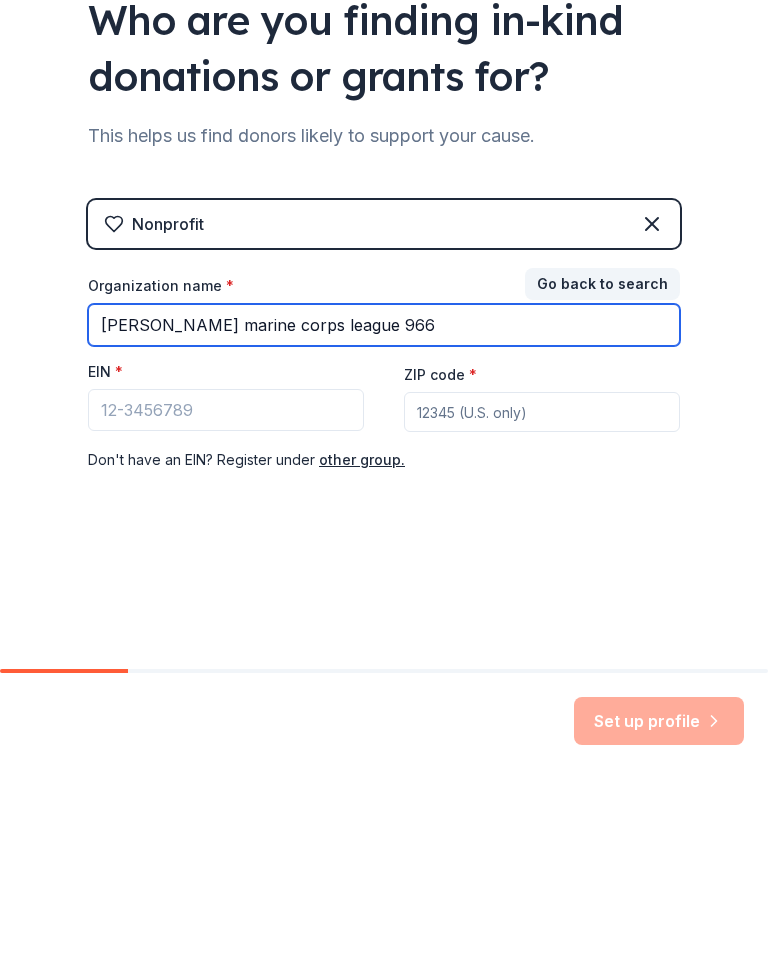 type on "Pappy Boyington marine corps league 966" 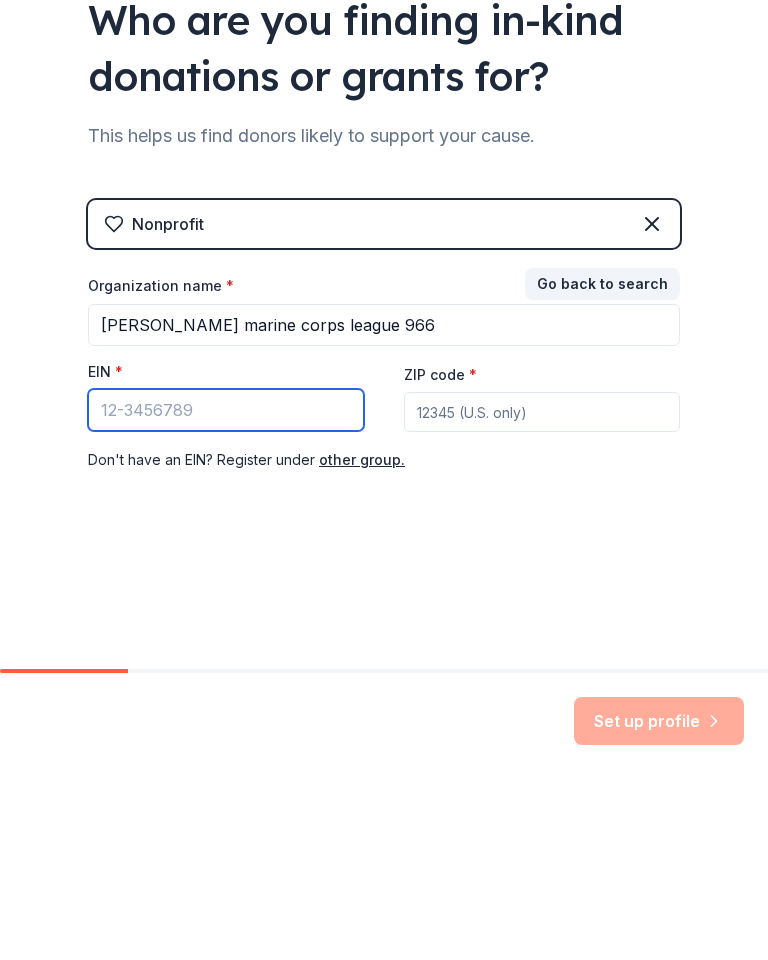 click on "EIN *" at bounding box center [226, 593] 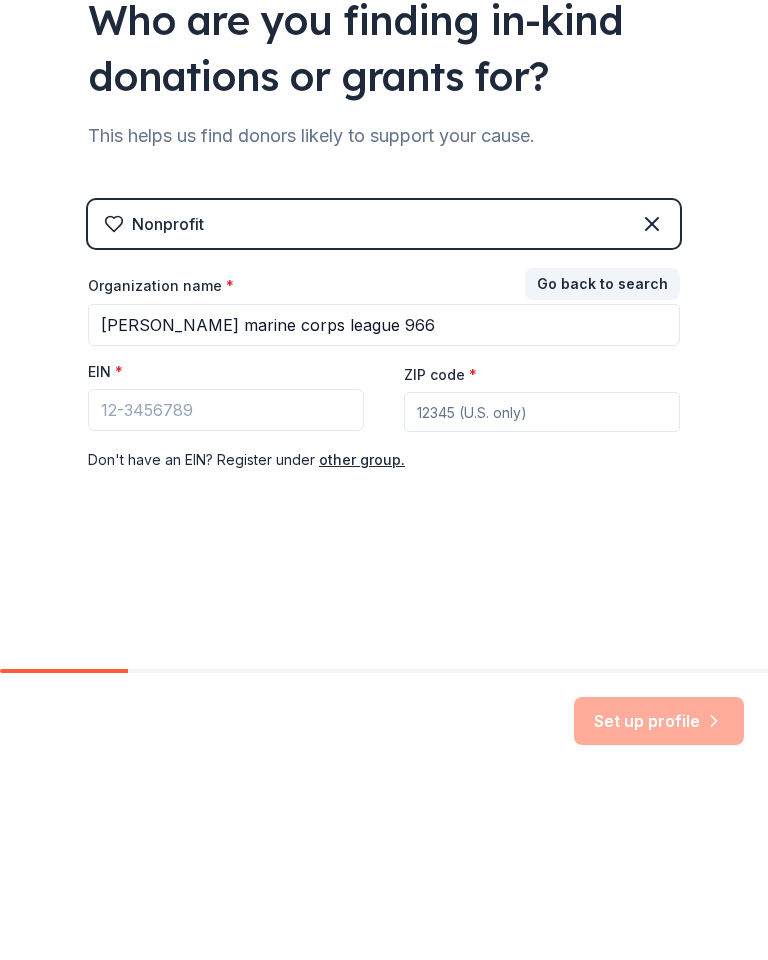 click on "ZIP code *" at bounding box center (542, 595) 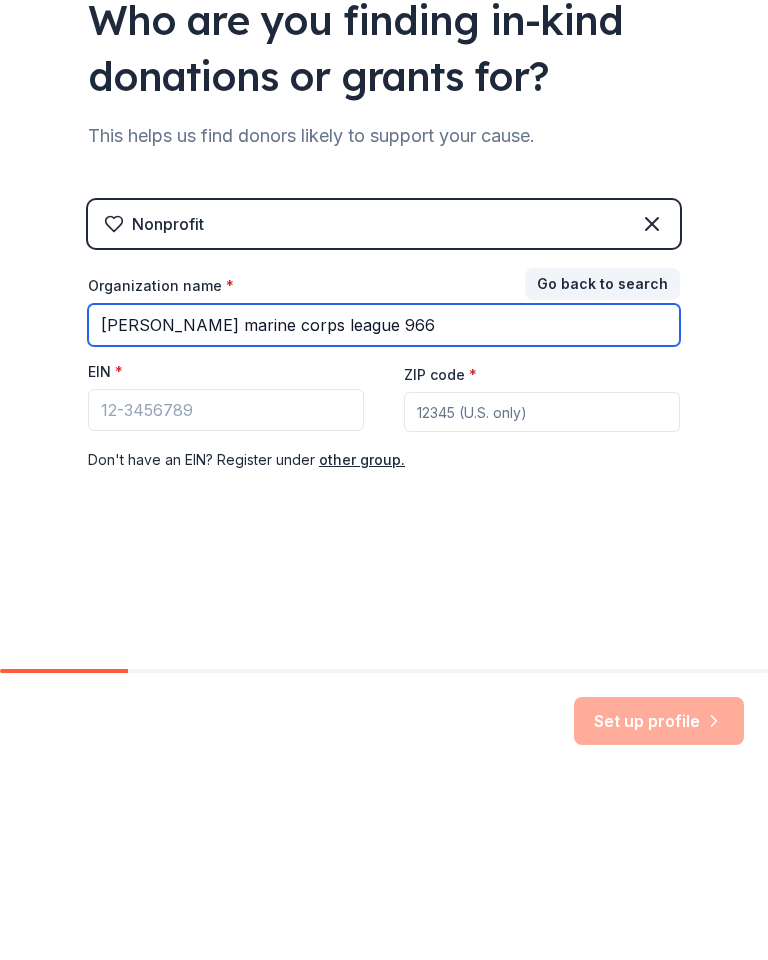 click on "Pappy Boyington marine corps league 966" at bounding box center [384, 508] 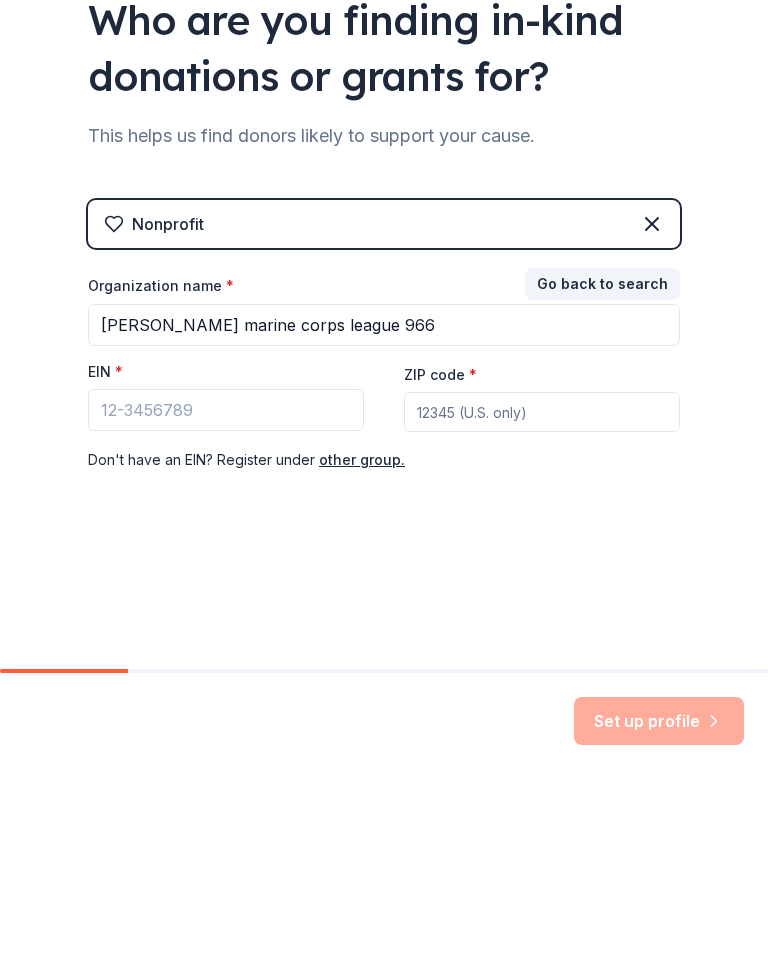 click on "Go back to search" at bounding box center (602, 467) 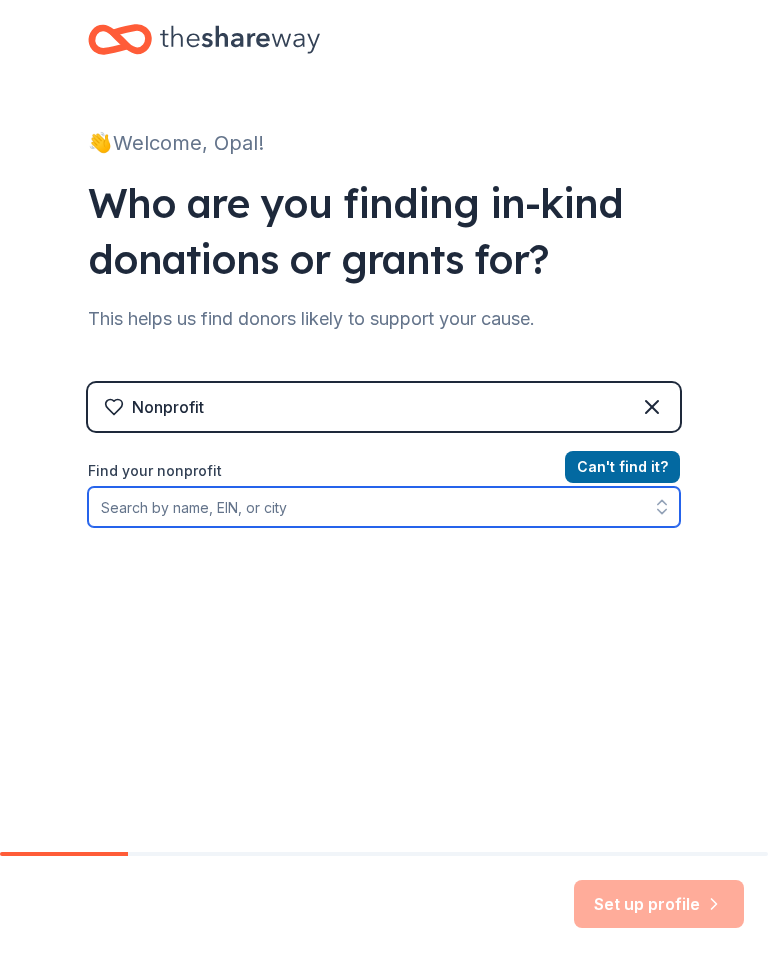 click 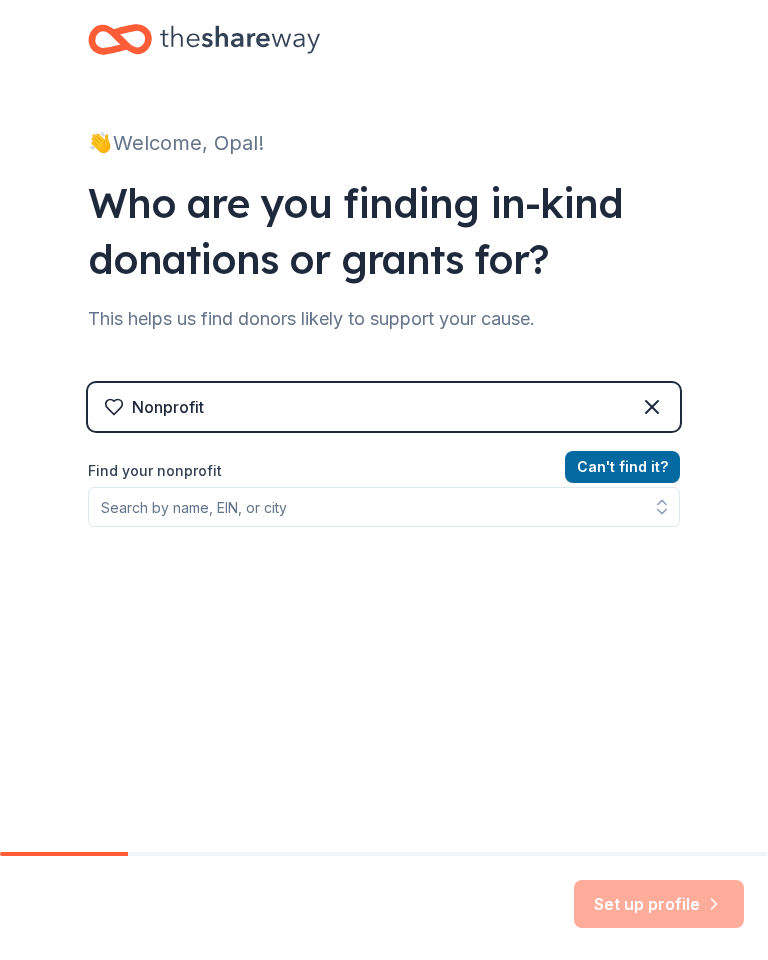 click on "Can ' t find it?" at bounding box center [622, 467] 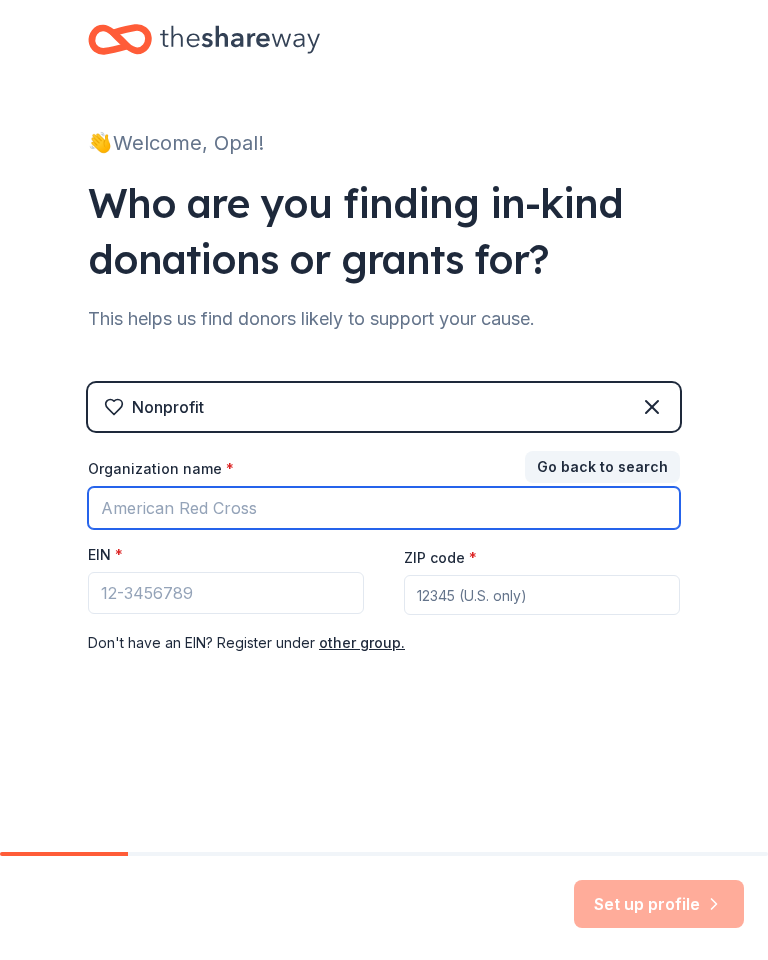 click on "Organization name *" at bounding box center (384, 508) 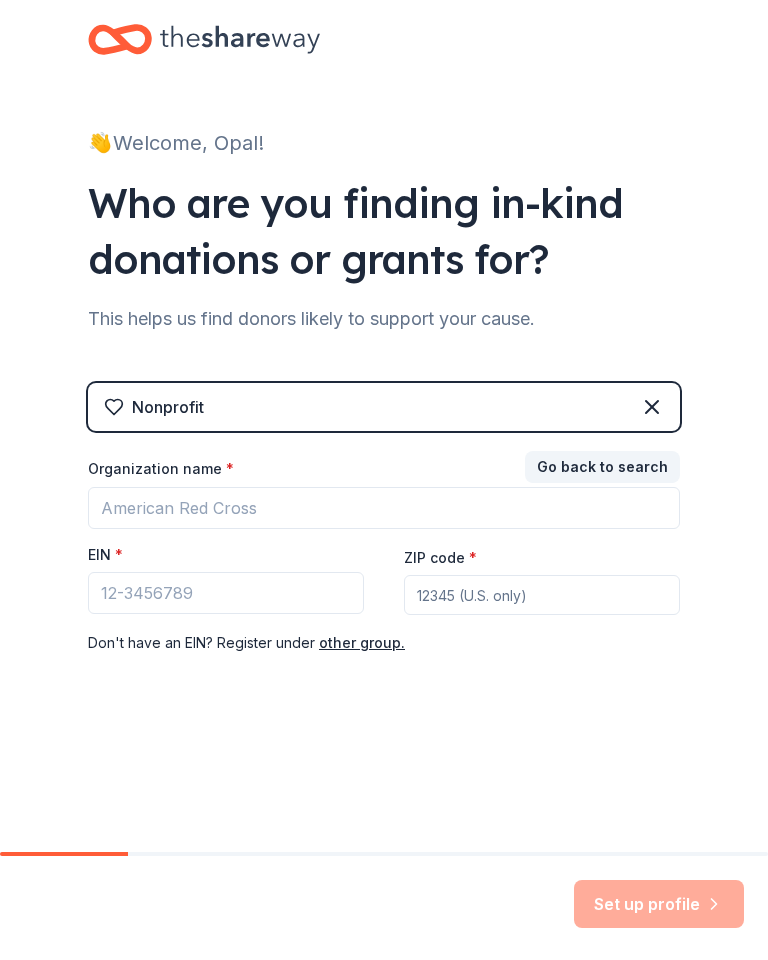 click on "Go back to search" at bounding box center [602, 467] 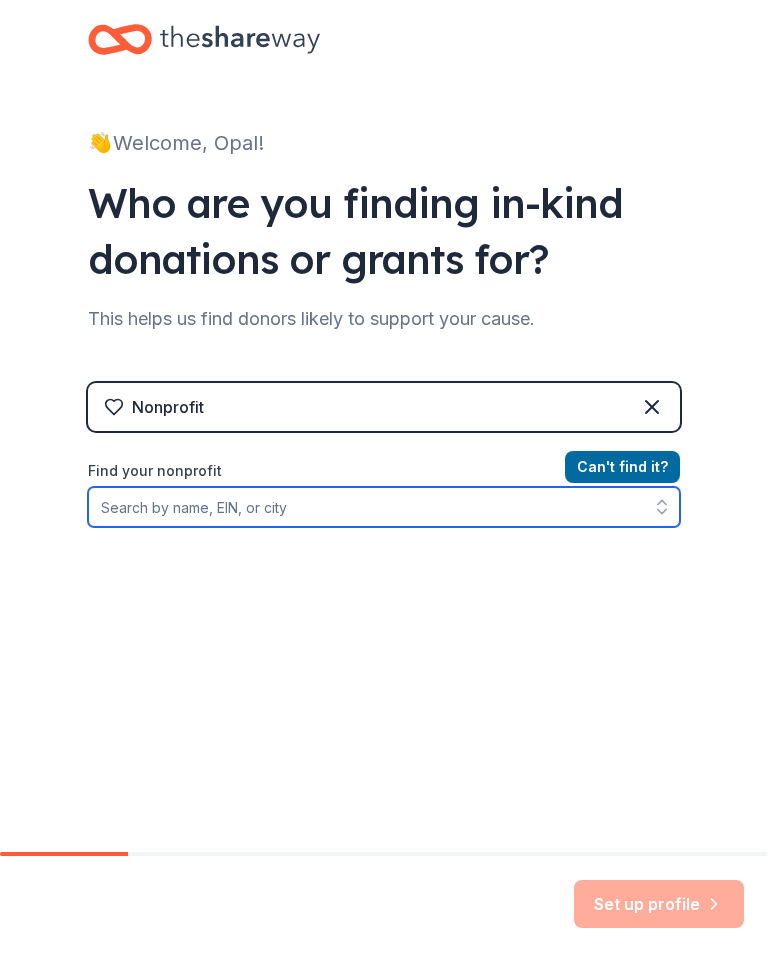 click on "Find your nonprofit" at bounding box center [384, 507] 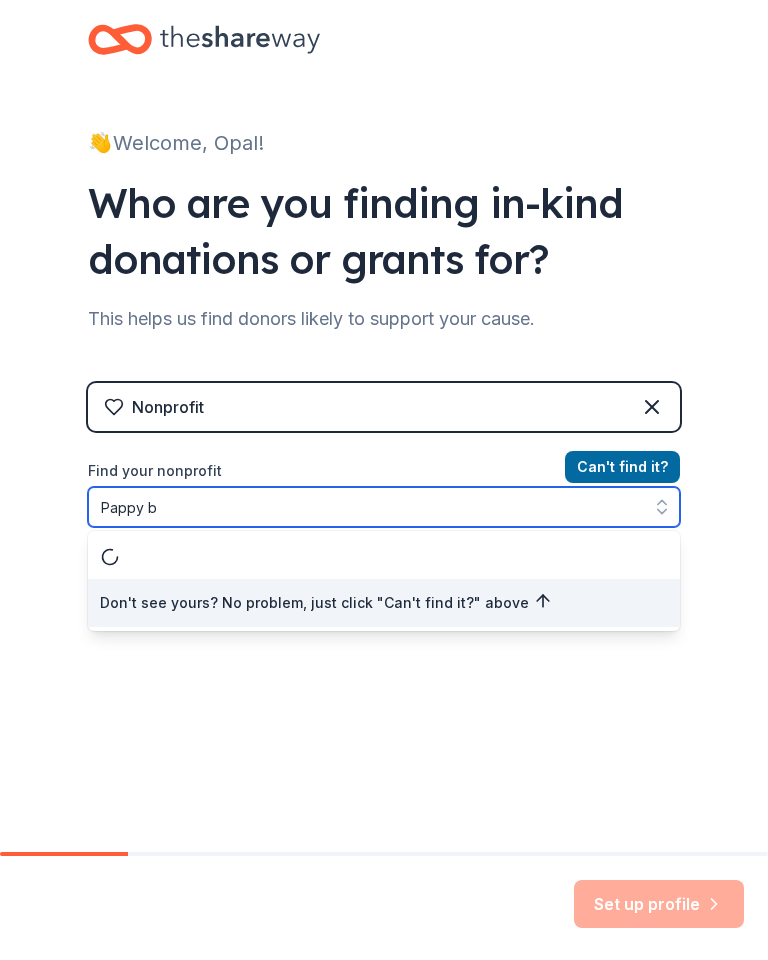 scroll, scrollTop: 0, scrollLeft: 0, axis: both 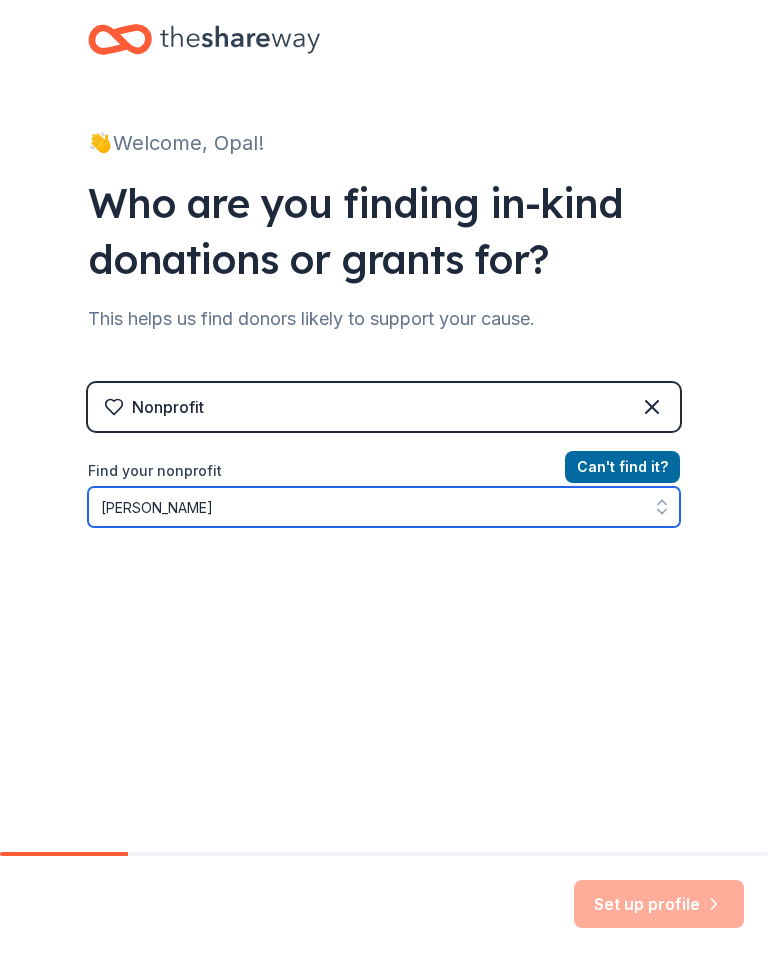 type on "Pappy Boyington" 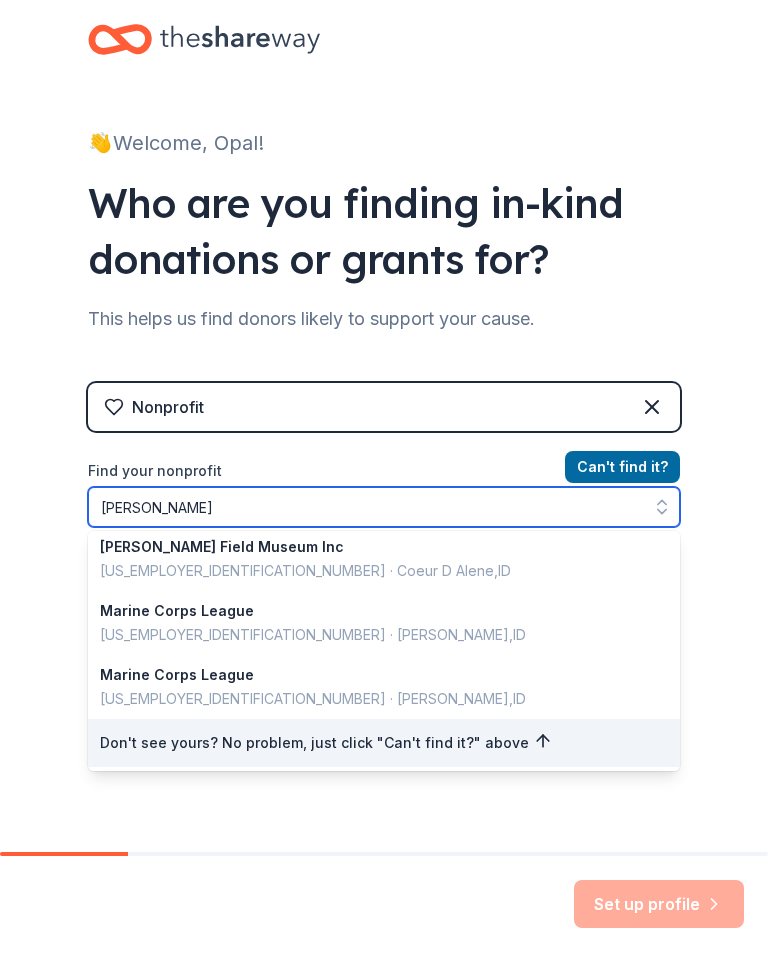 scroll, scrollTop: 8, scrollLeft: 0, axis: vertical 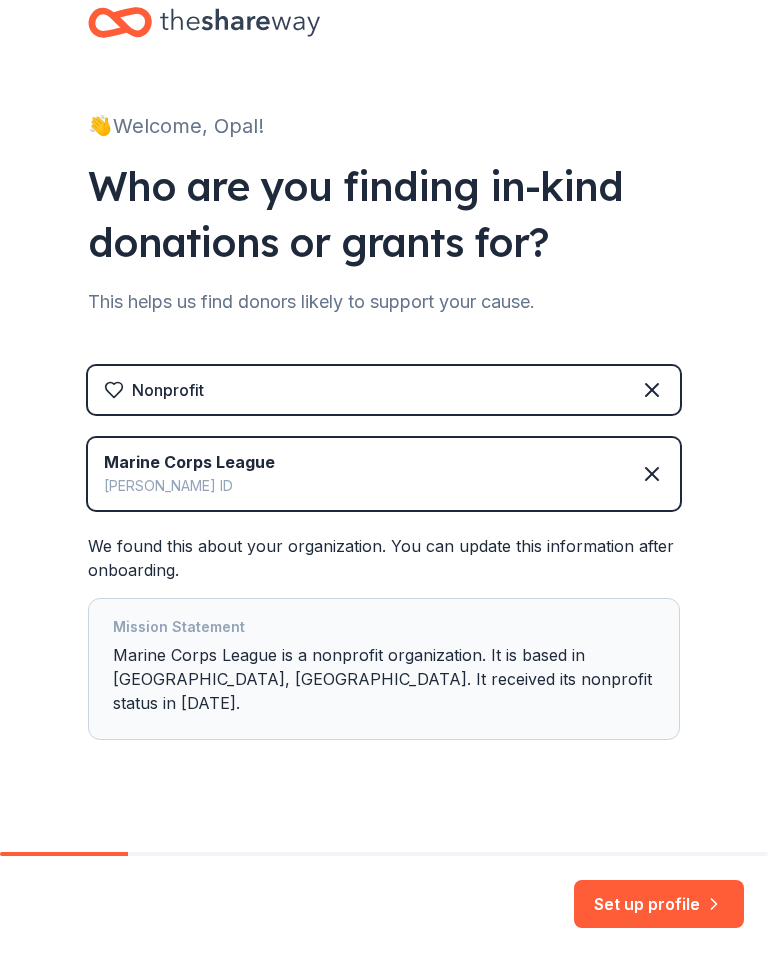 click on "Set up profile" at bounding box center [659, 904] 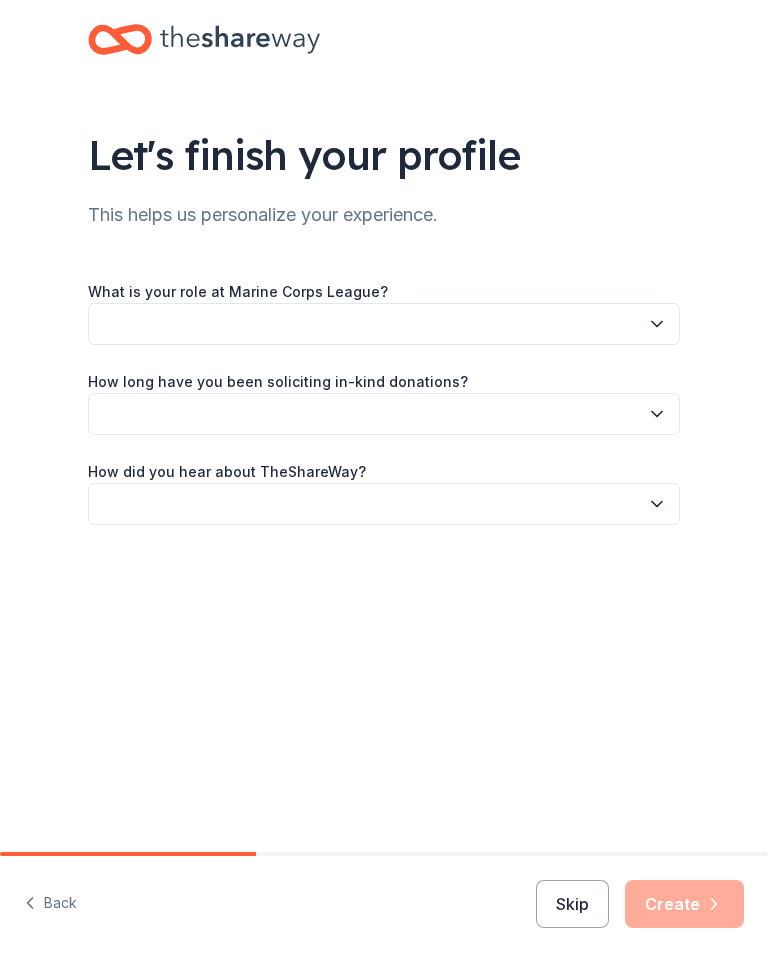 click at bounding box center [384, 324] 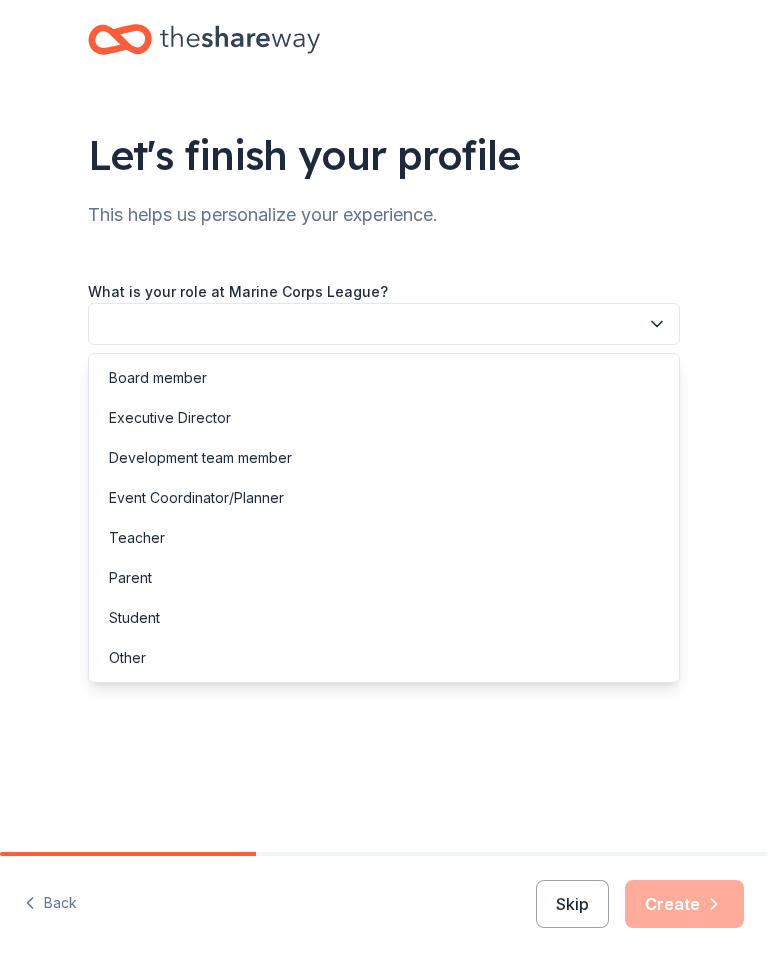 click on "Event Coordinator/Planner" at bounding box center [196, 498] 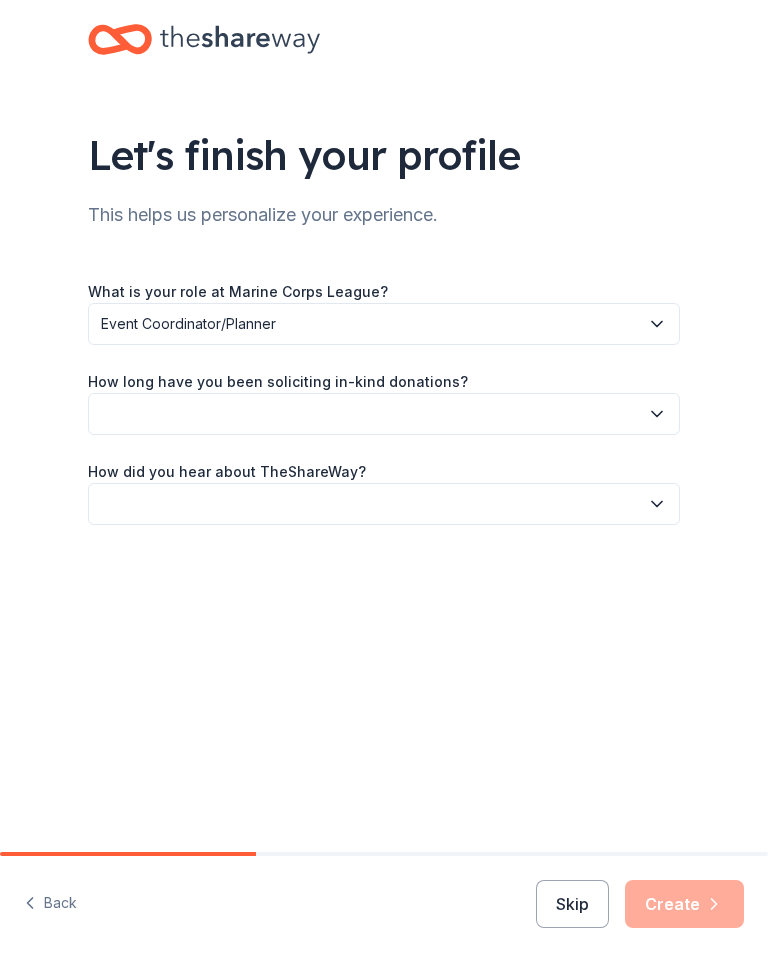 click 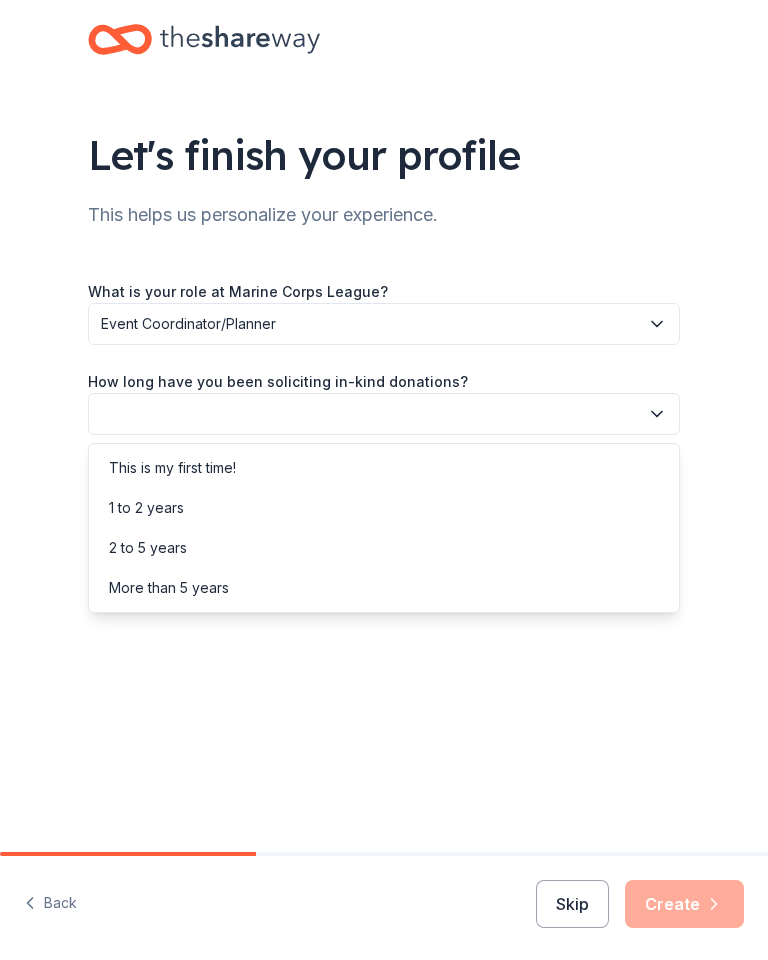 click on "This is my first time!" at bounding box center (172, 468) 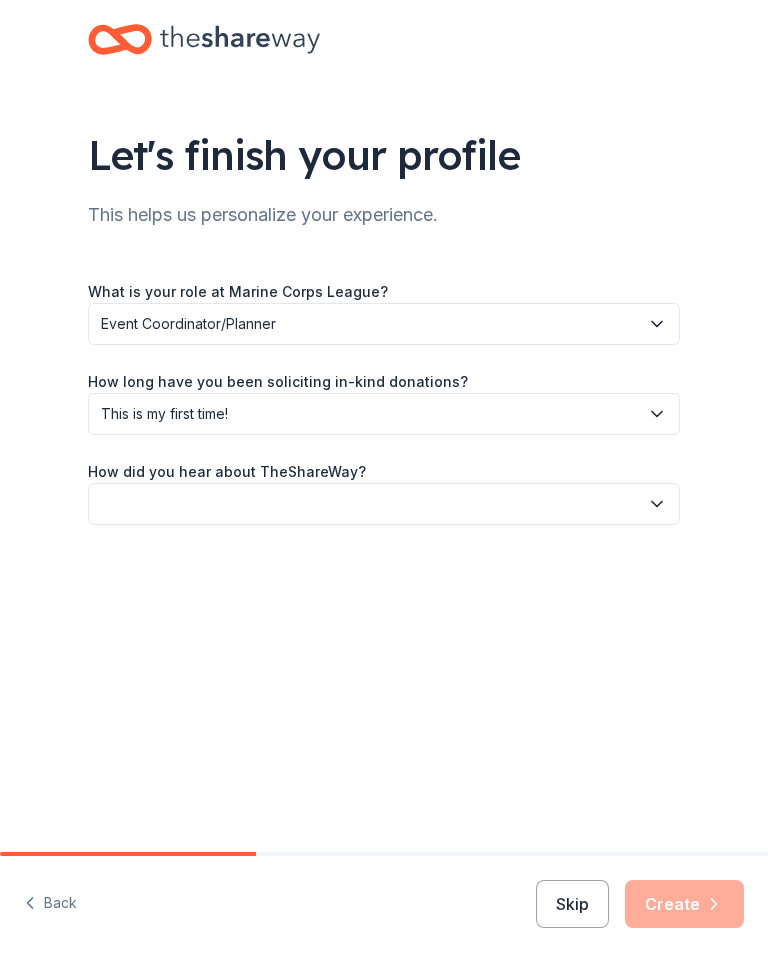 click at bounding box center [384, 504] 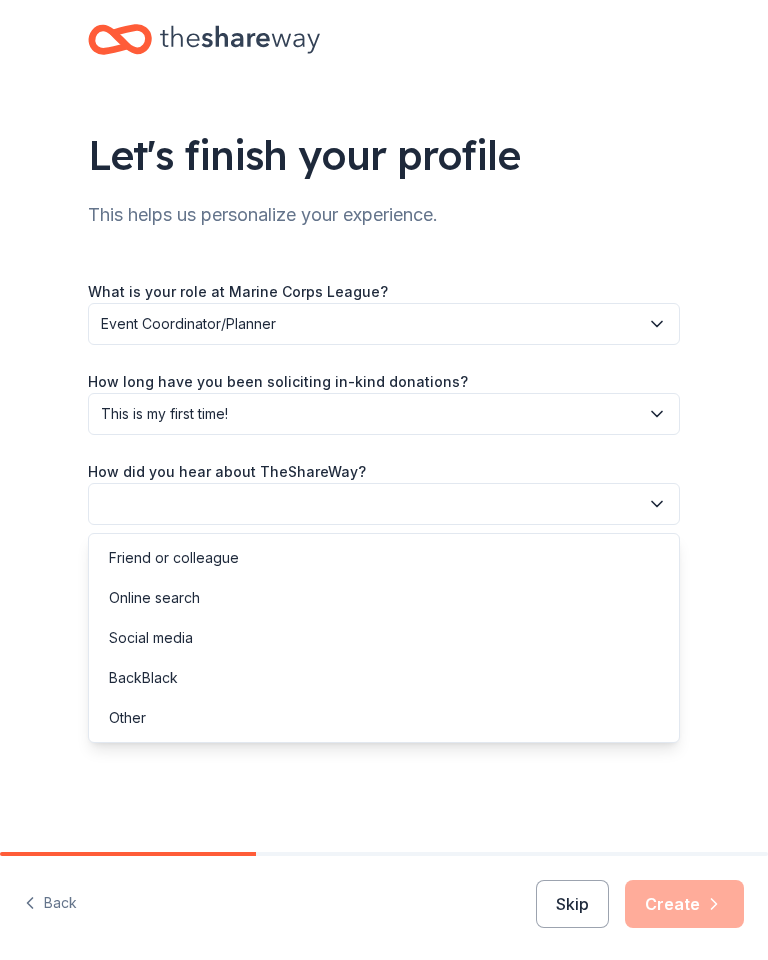 click on "Online search" at bounding box center (154, 598) 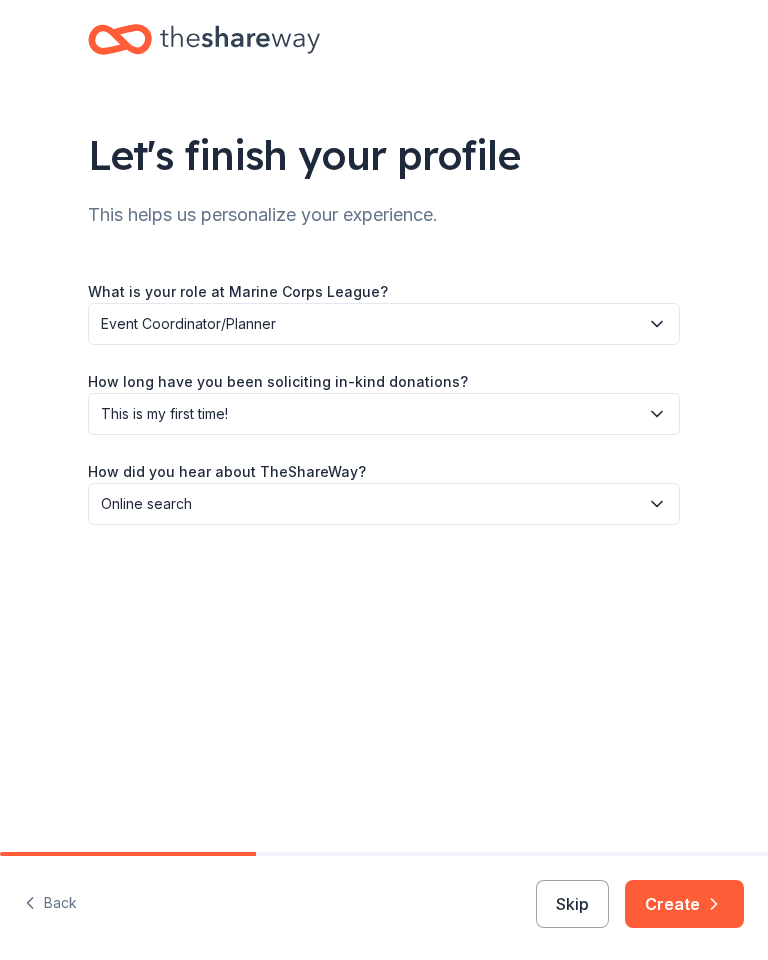 click on "Create" at bounding box center [684, 904] 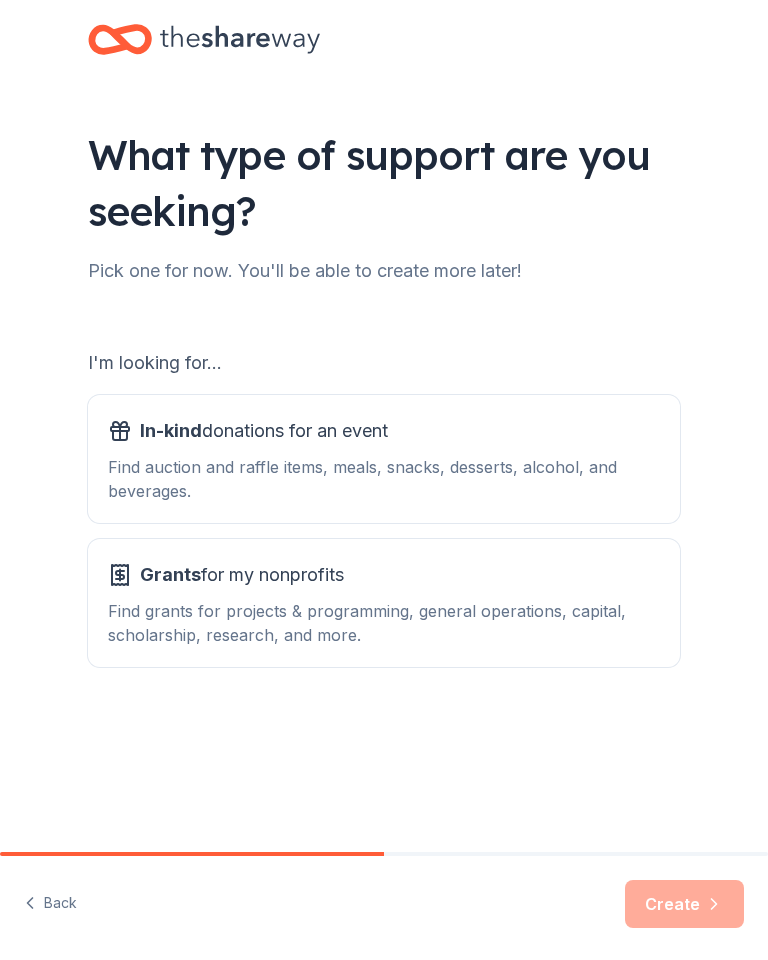 click on "In-kind  donations for an event Find auction and raffle items, meals, snacks, desserts, alcohol, and beverages." at bounding box center (384, 459) 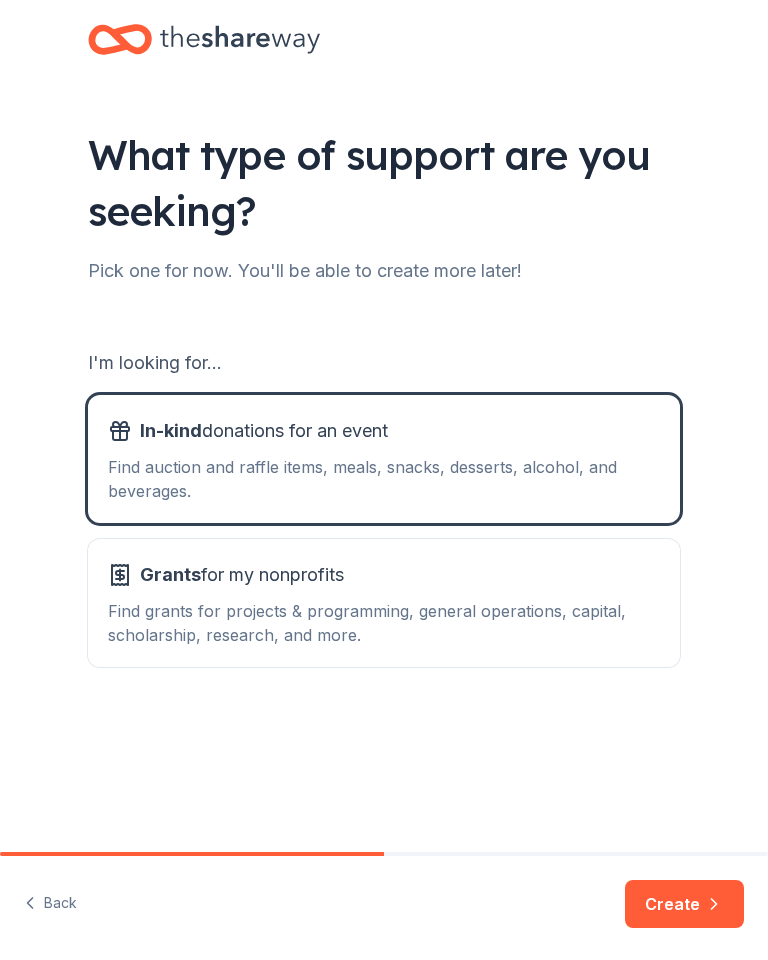 click on "Create" at bounding box center [684, 904] 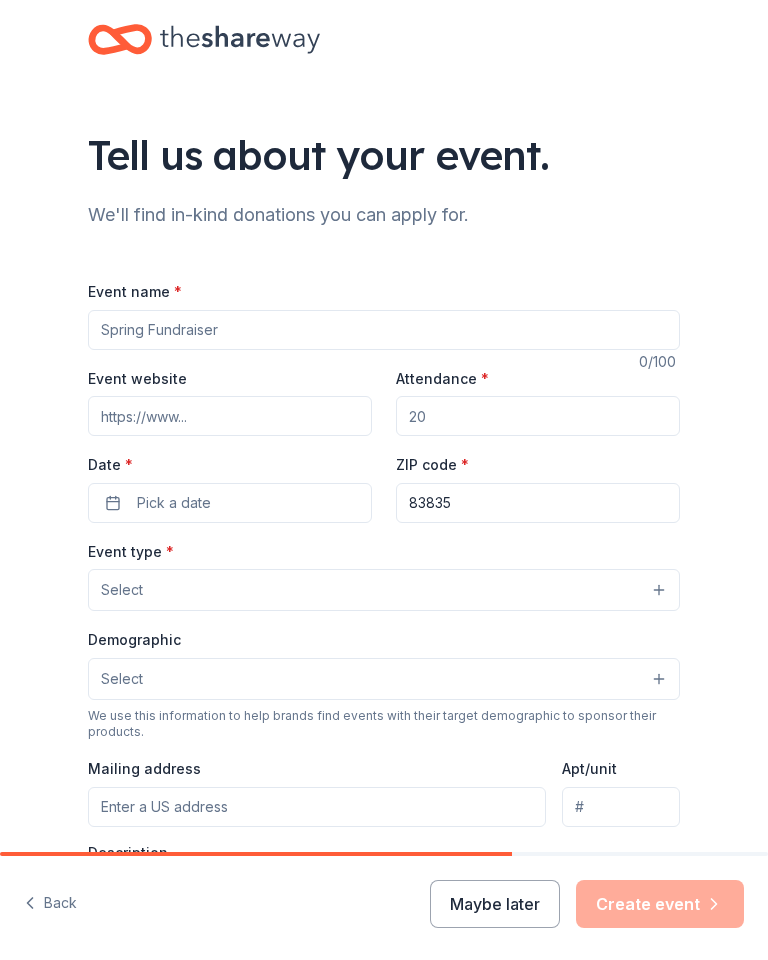 click on "Event name *" at bounding box center (384, 330) 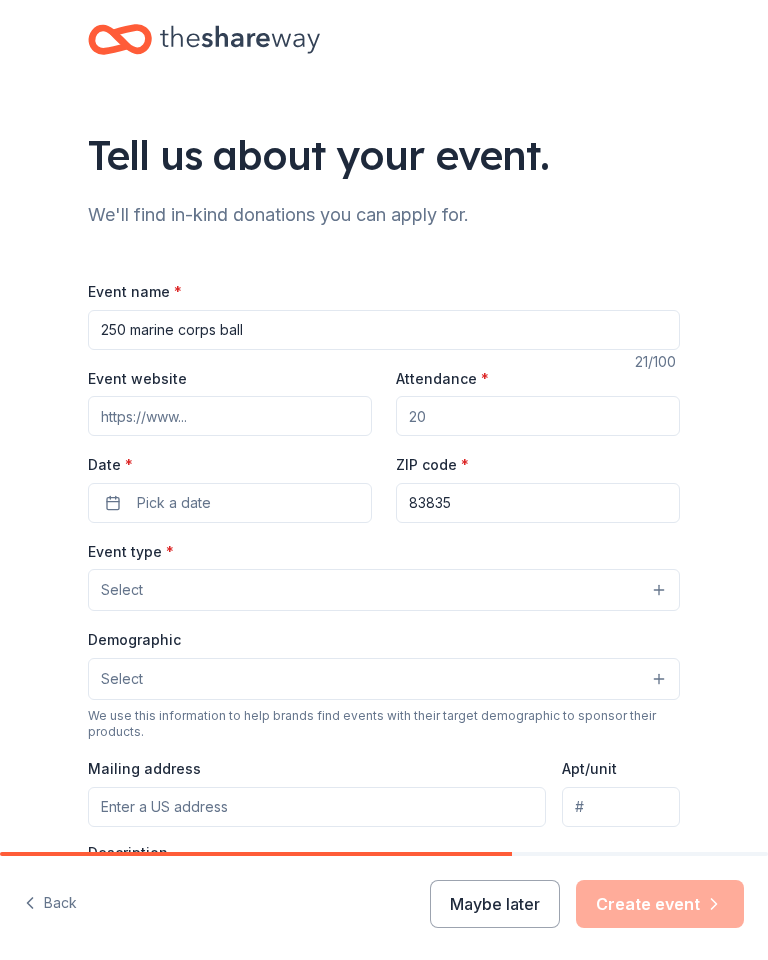 type on "250 marine corps ball" 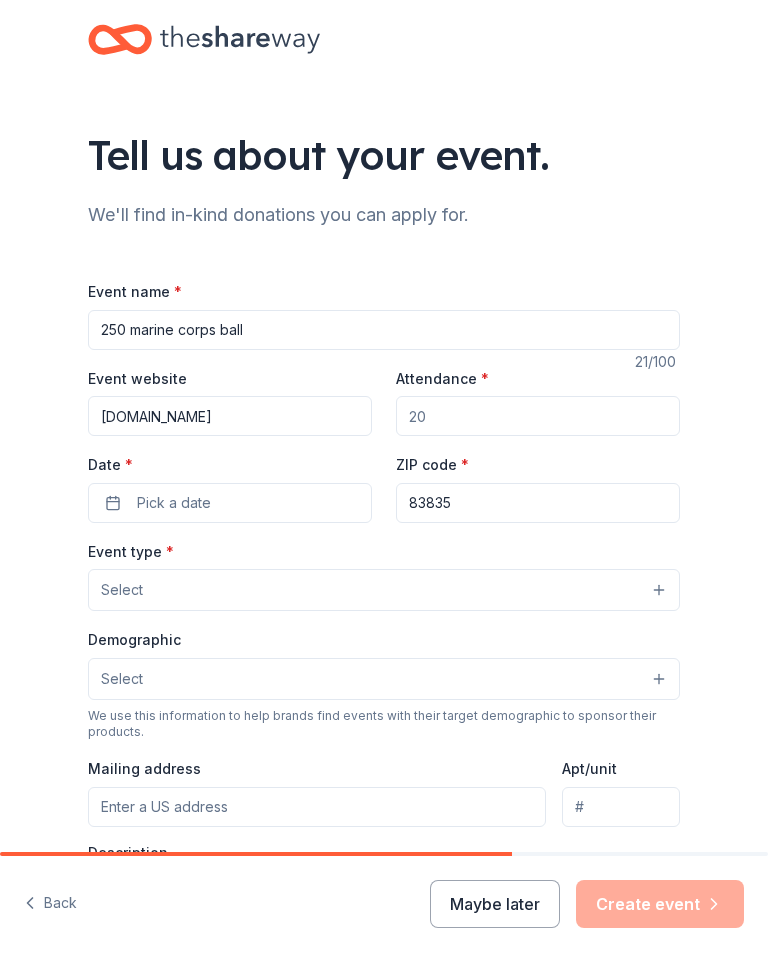type on "Www.marinecorpsleaguecda.com" 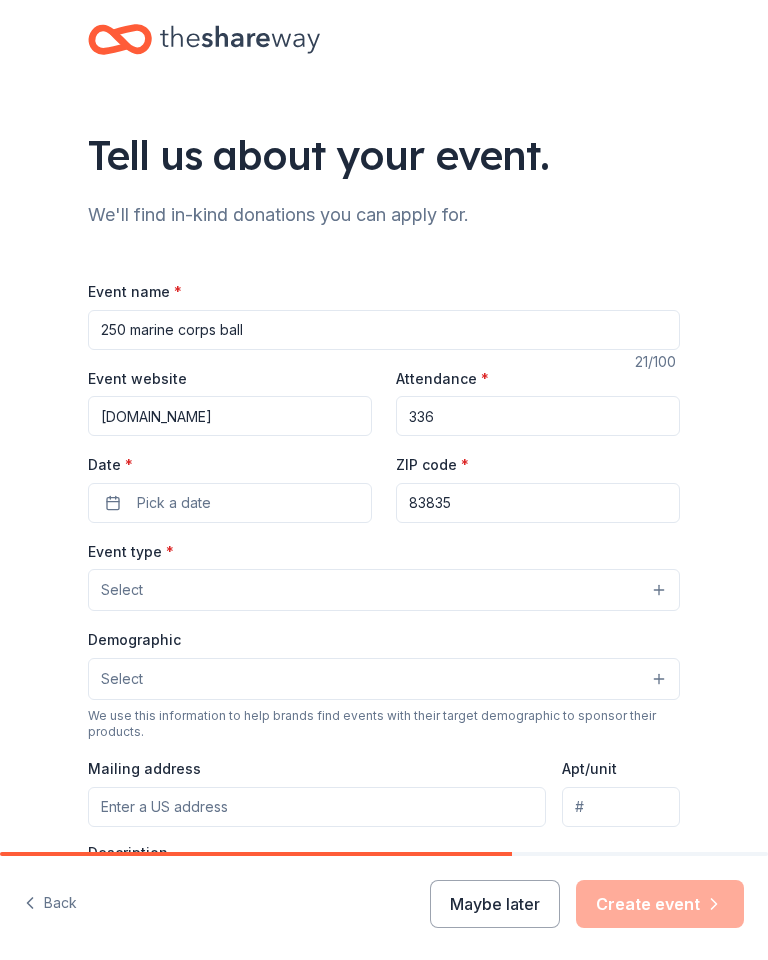 type on "336" 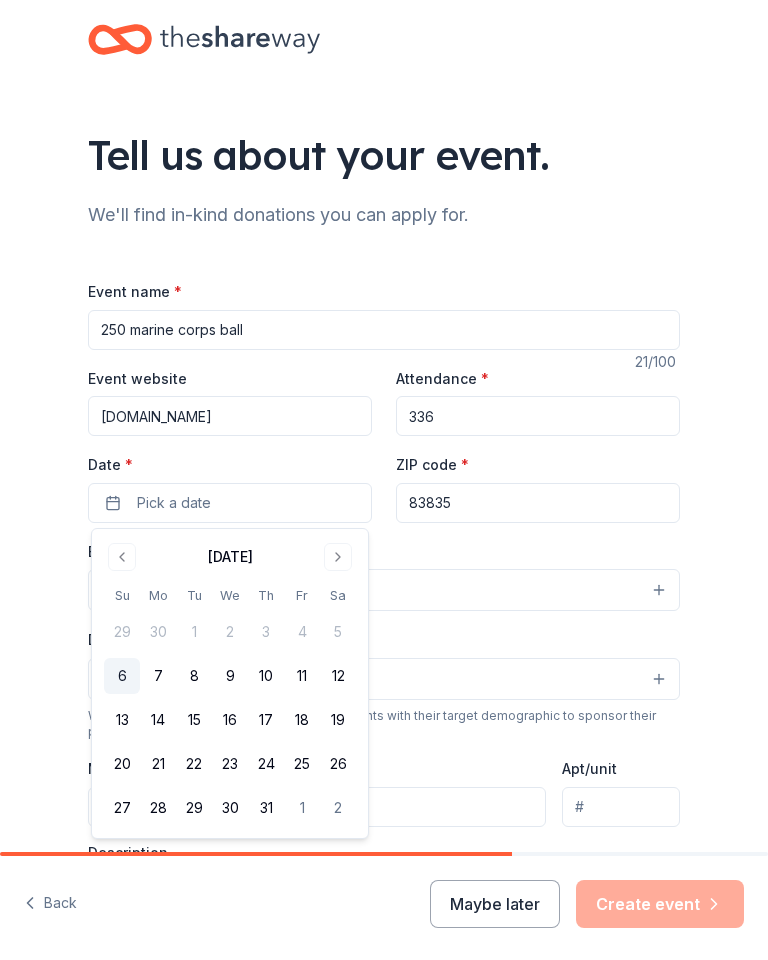 click at bounding box center [338, 557] 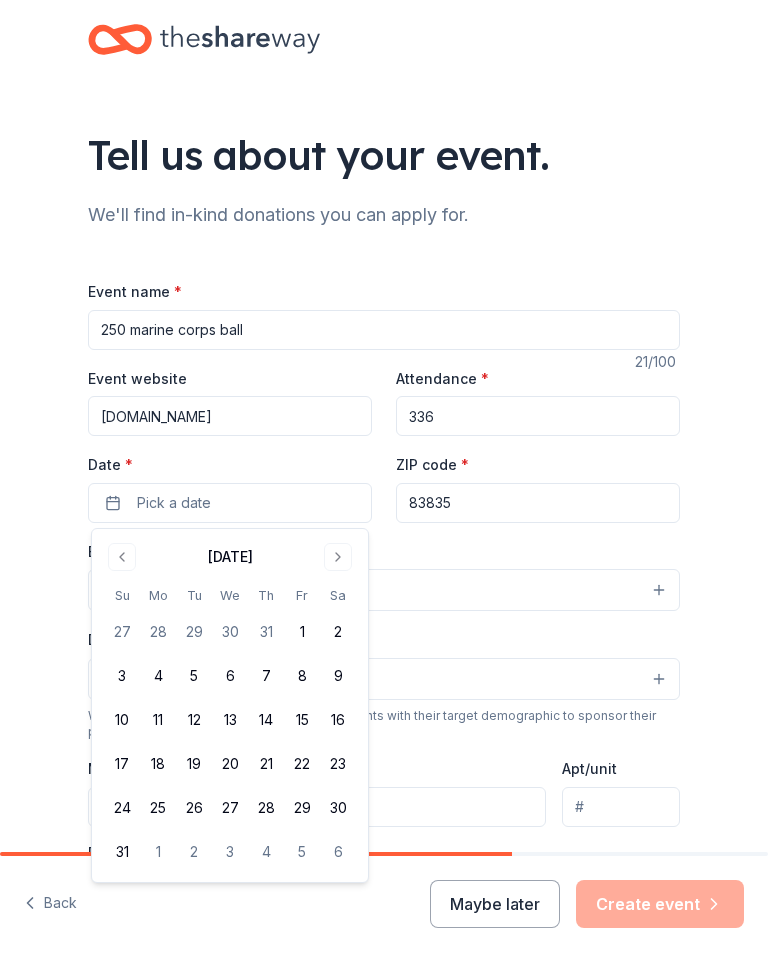click at bounding box center (338, 557) 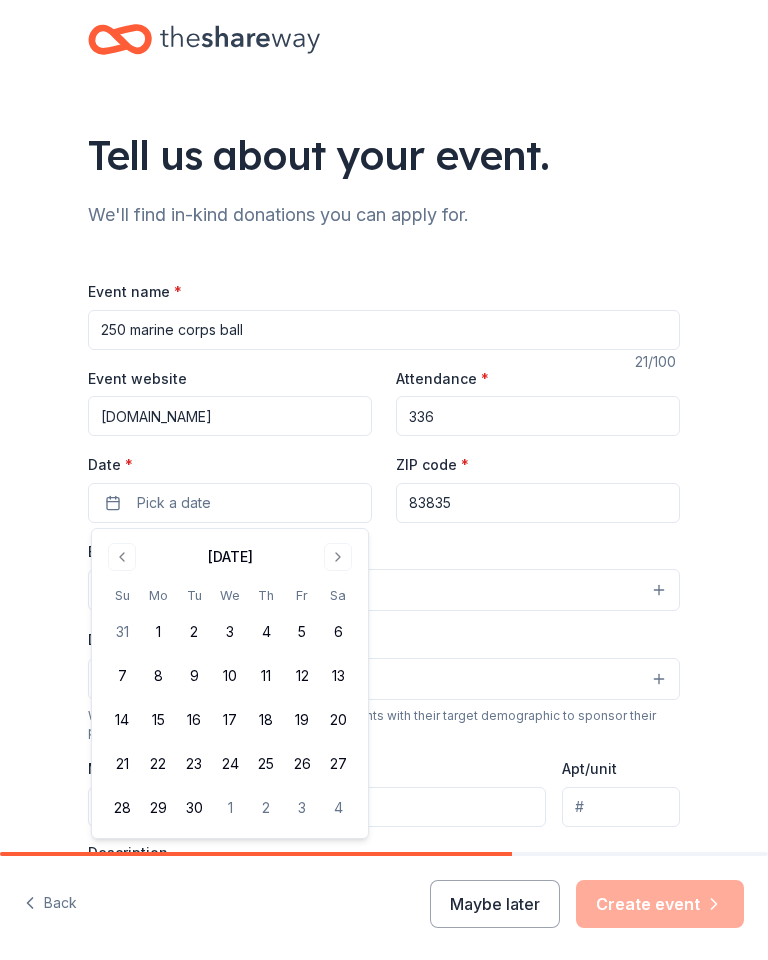 click at bounding box center [338, 557] 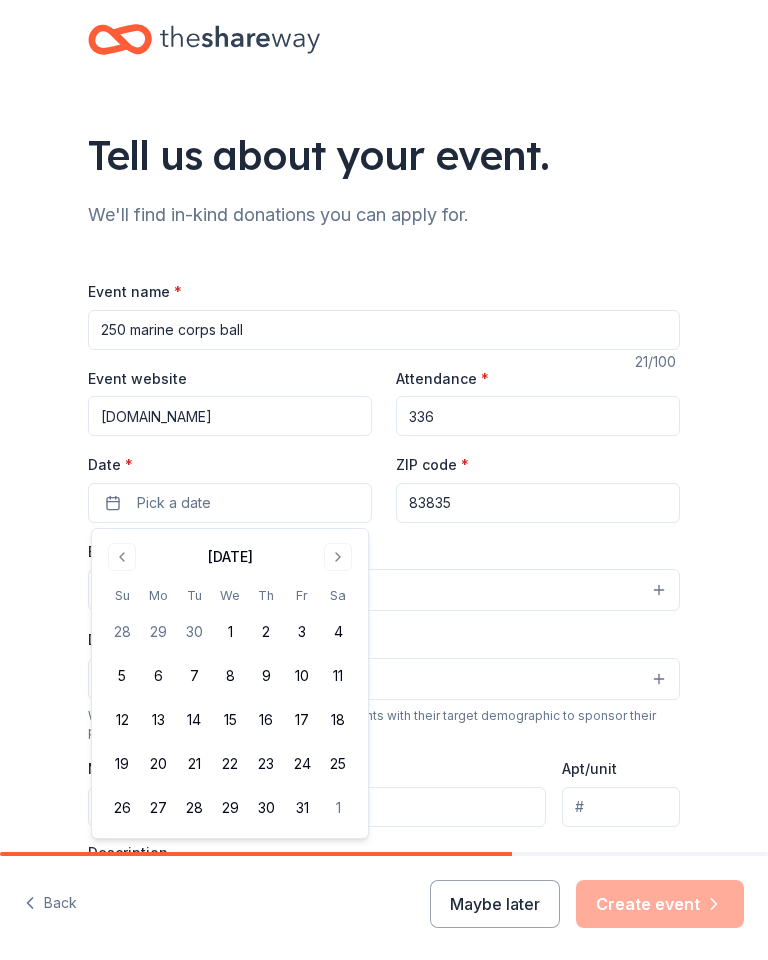 click at bounding box center [338, 557] 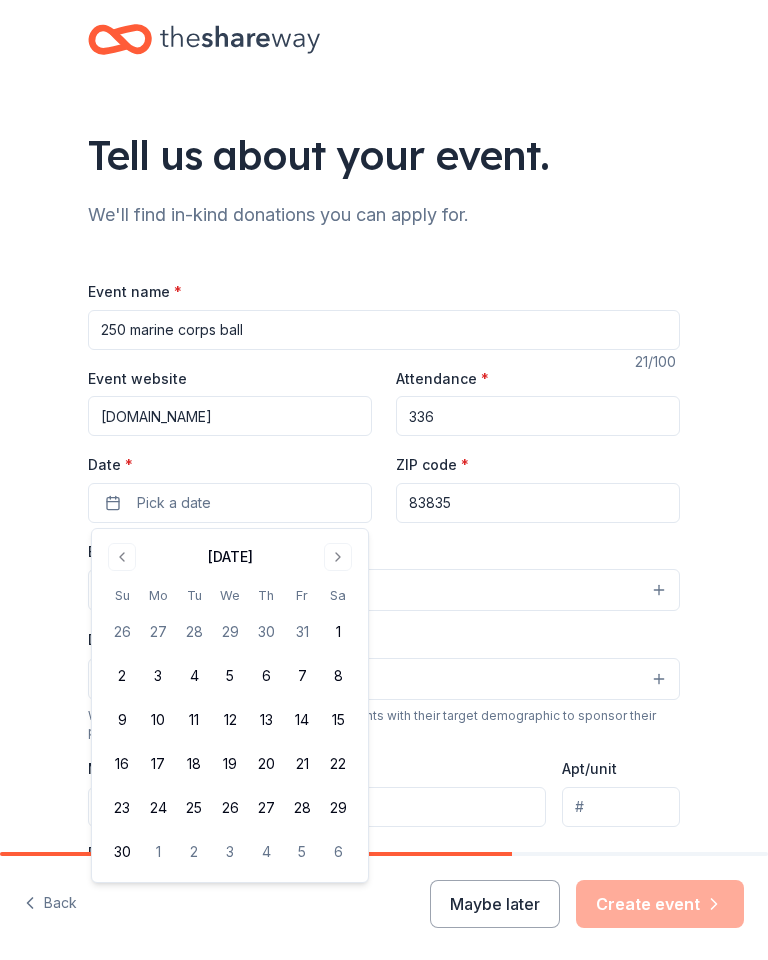 click on "9" at bounding box center (122, 720) 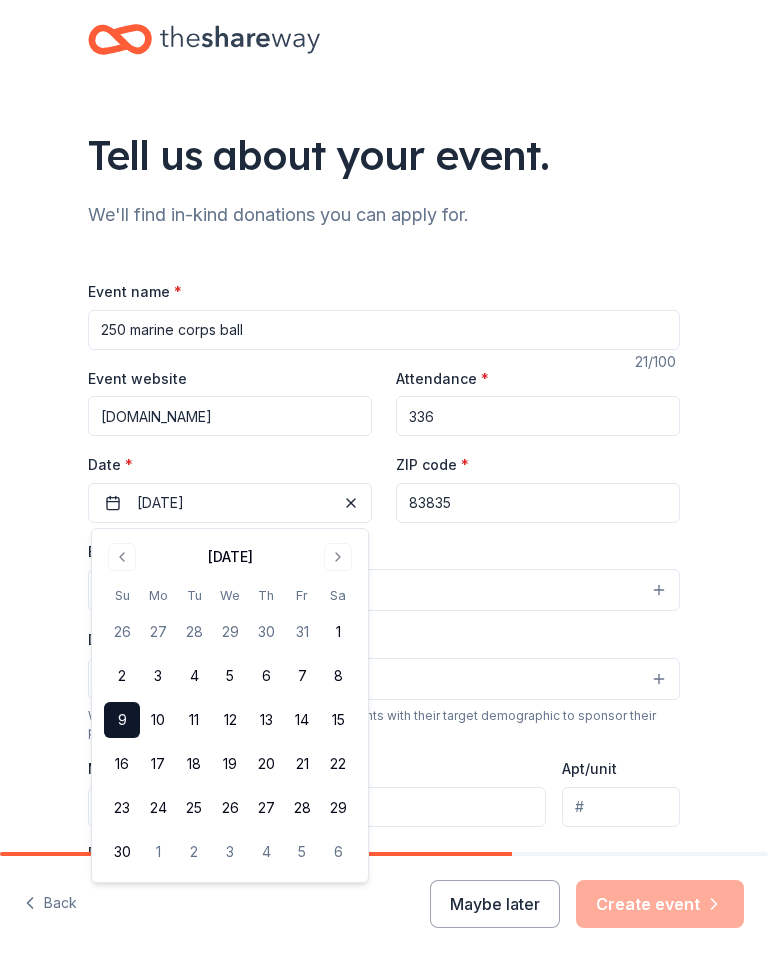 click on "Select" at bounding box center (384, 590) 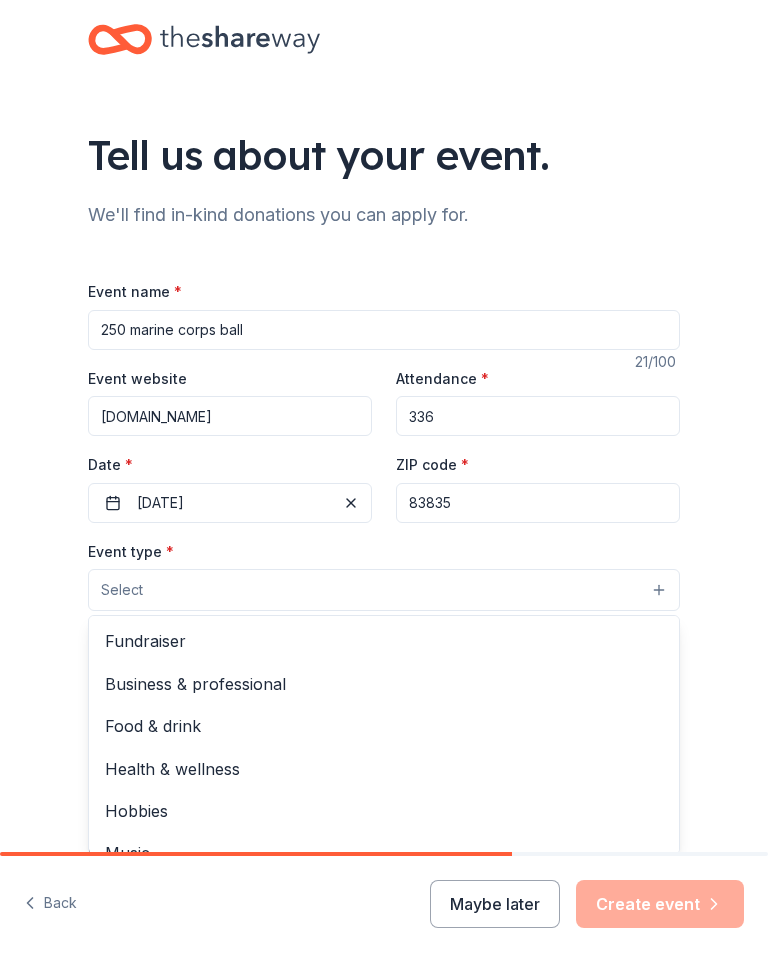scroll, scrollTop: 0, scrollLeft: 0, axis: both 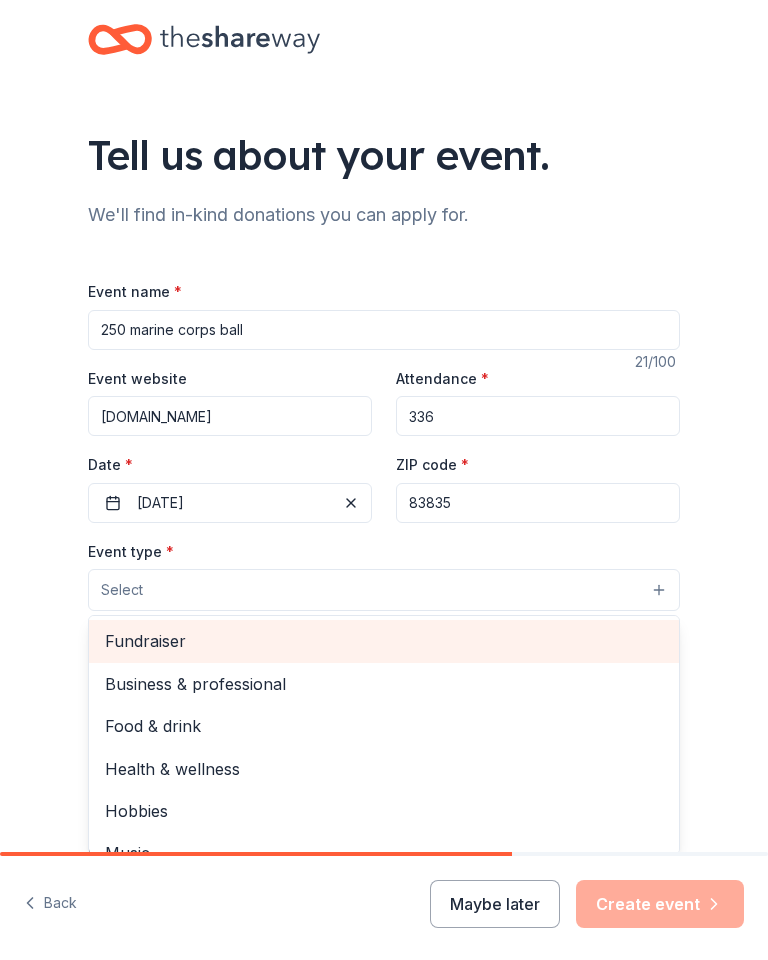 click on "Fundraiser" at bounding box center (384, 641) 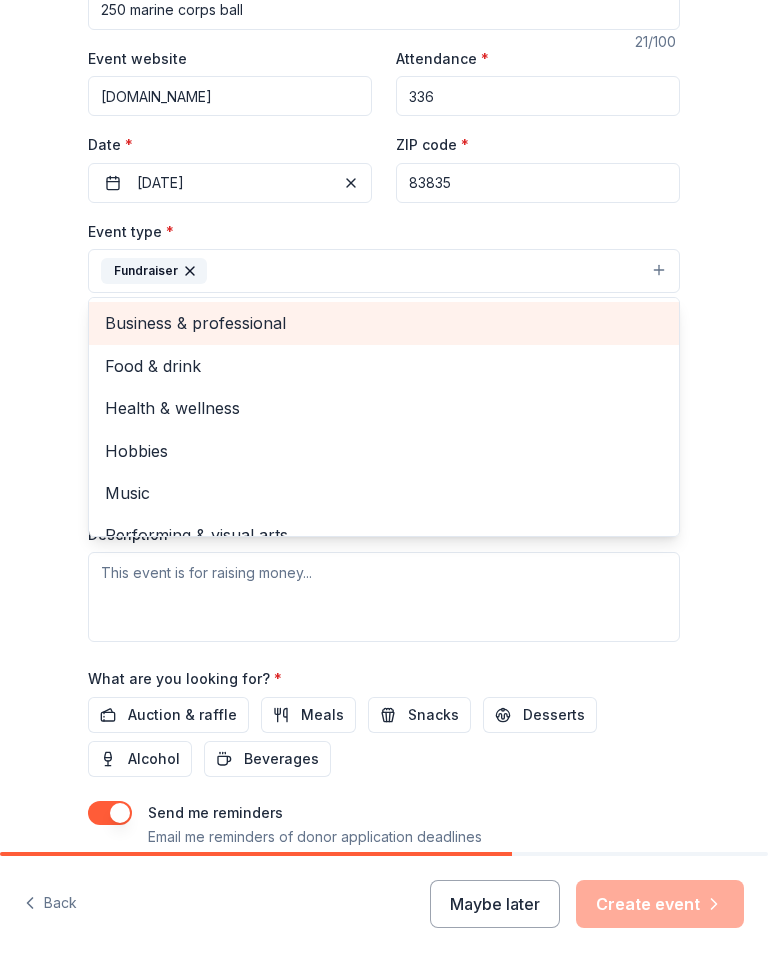 scroll, scrollTop: 321, scrollLeft: 0, axis: vertical 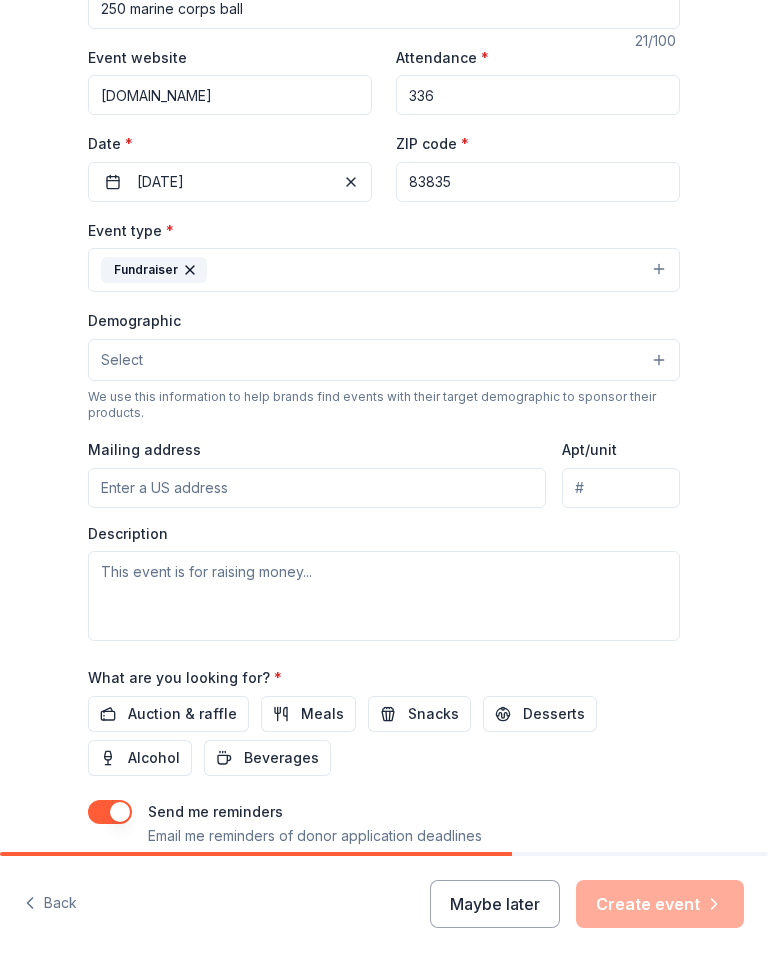 click on "Select" at bounding box center [384, 360] 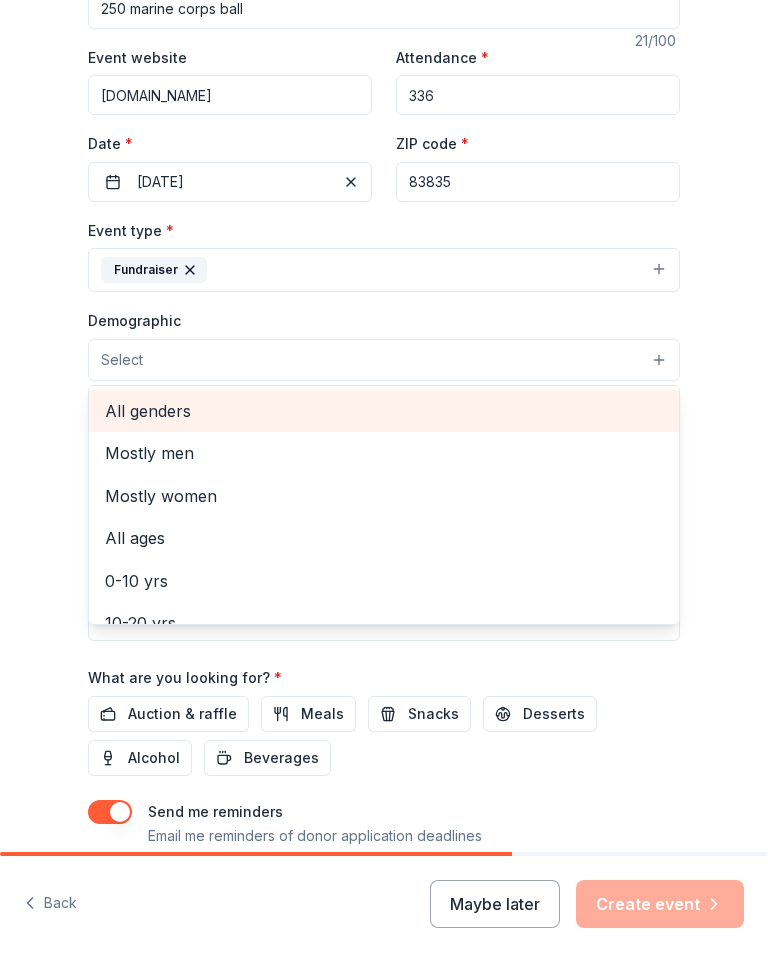 click on "All genders" at bounding box center [384, 411] 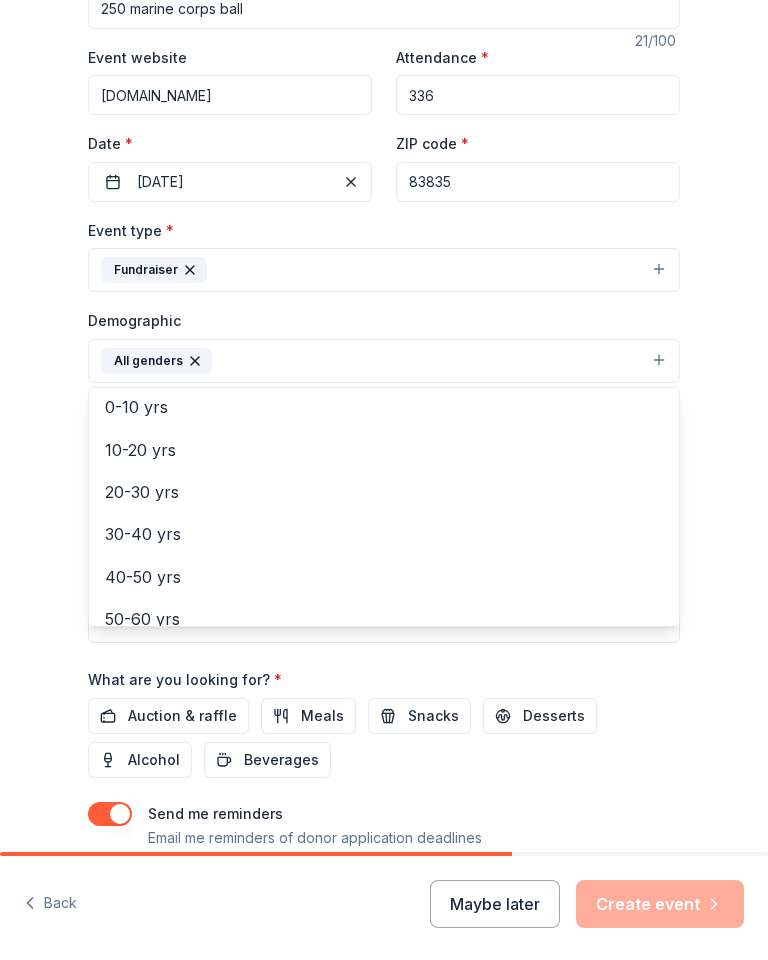 scroll, scrollTop: 132, scrollLeft: 0, axis: vertical 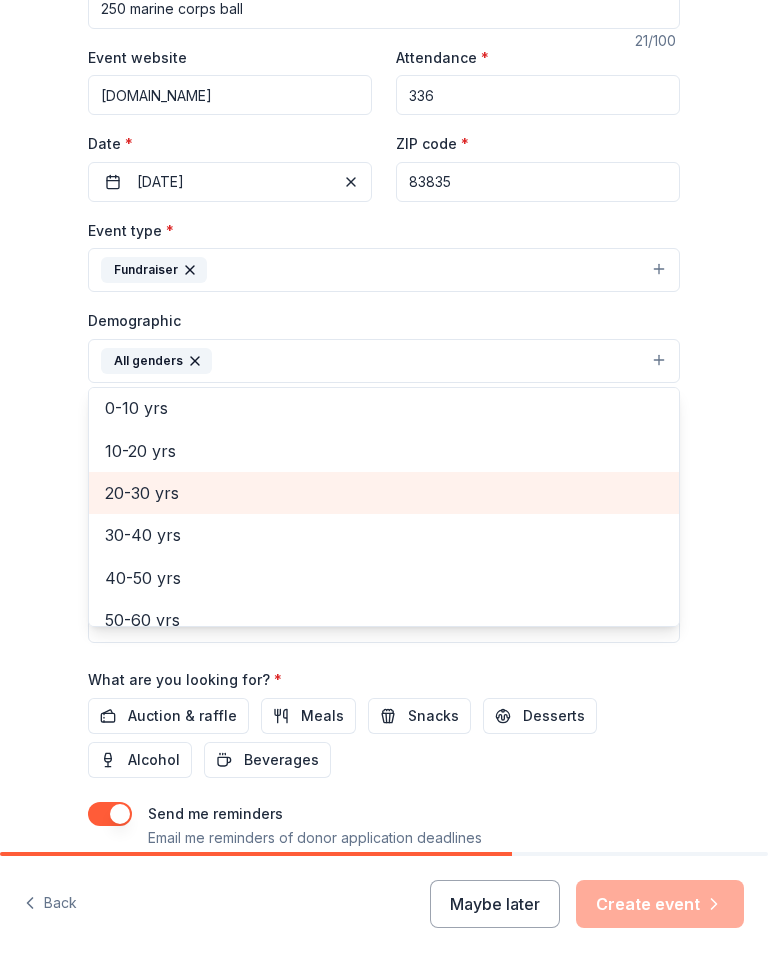 click on "20-30 yrs" at bounding box center (384, 493) 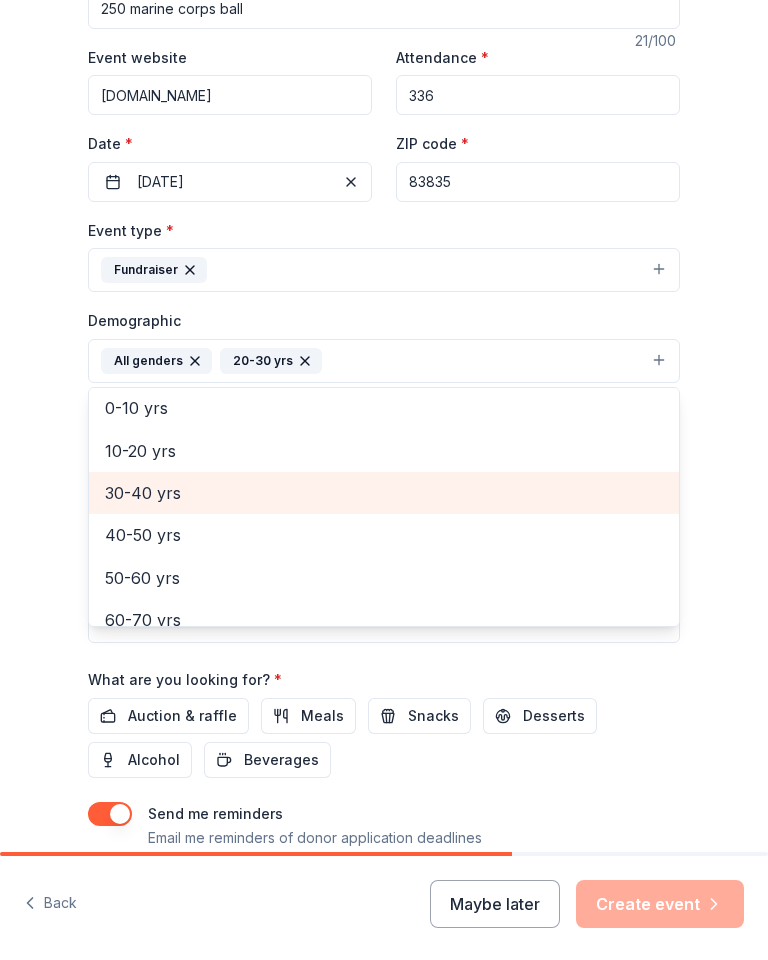 click on "30-40 yrs" at bounding box center [384, 493] 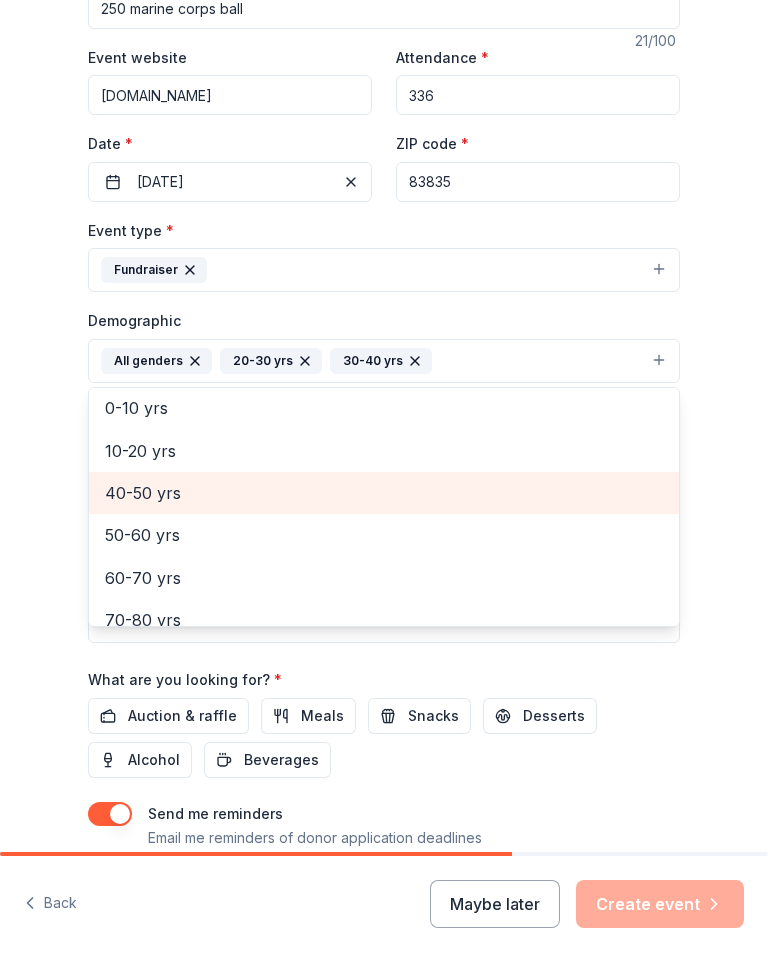click on "40-50 yrs" at bounding box center [384, 493] 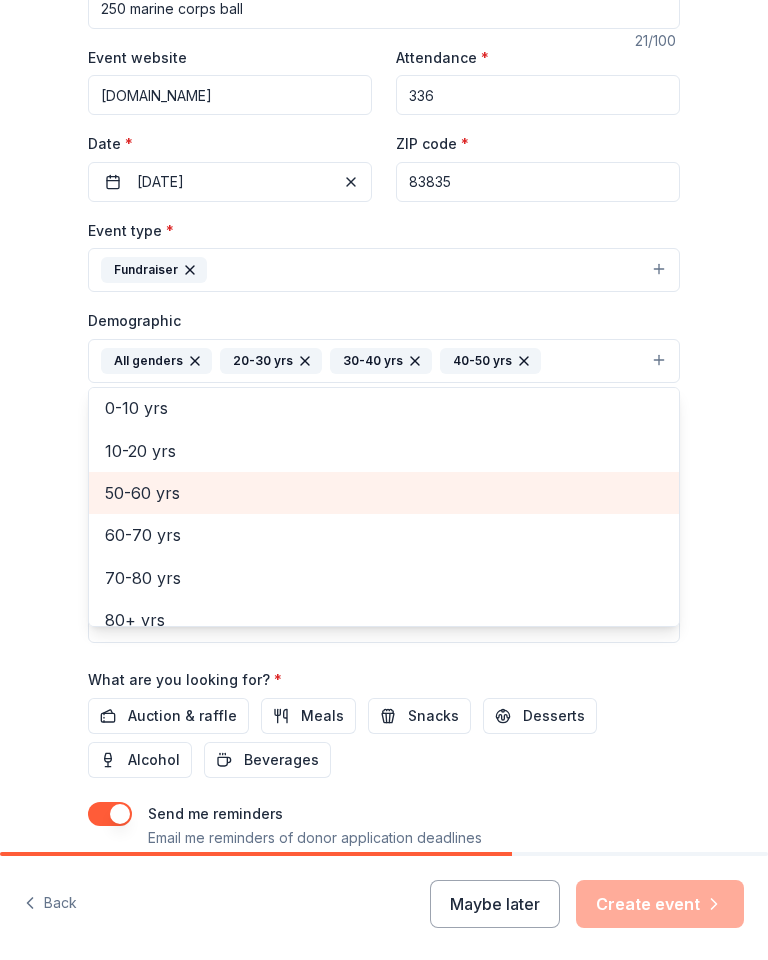 click on "50-60 yrs" at bounding box center (384, 493) 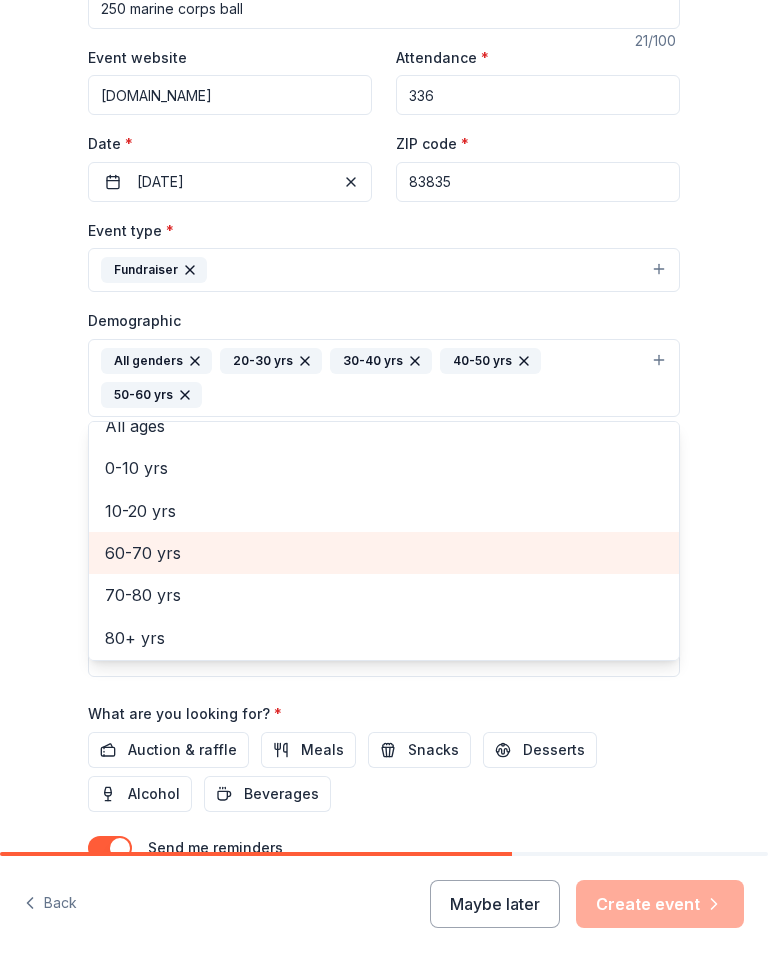 click on "60-70 yrs" at bounding box center [384, 553] 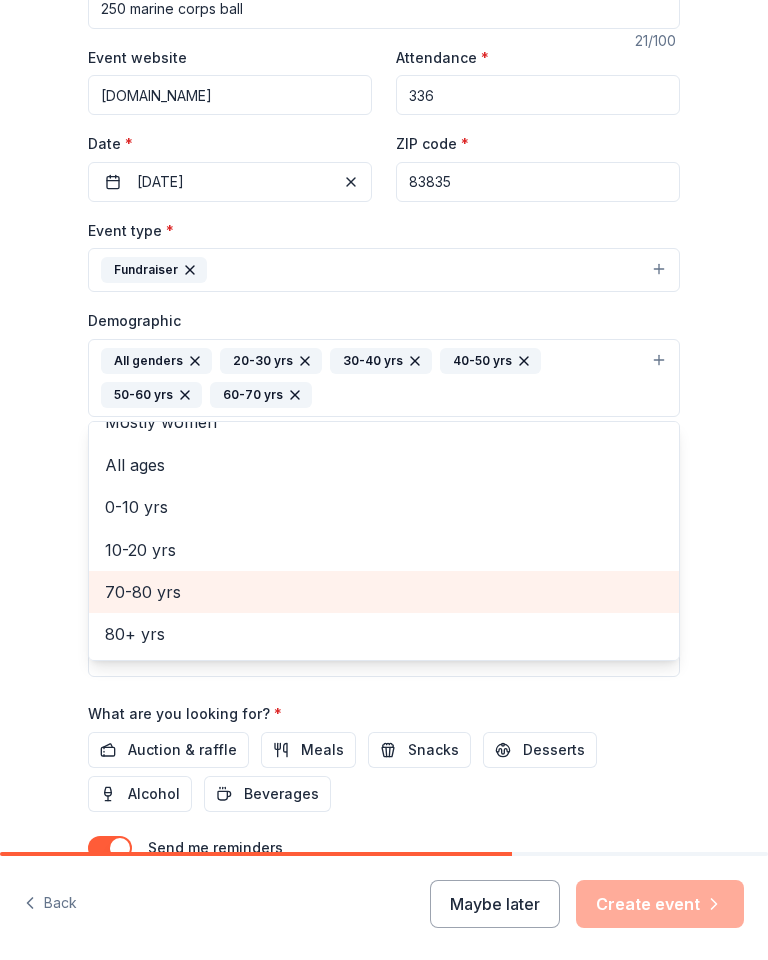 scroll, scrollTop: 64, scrollLeft: 0, axis: vertical 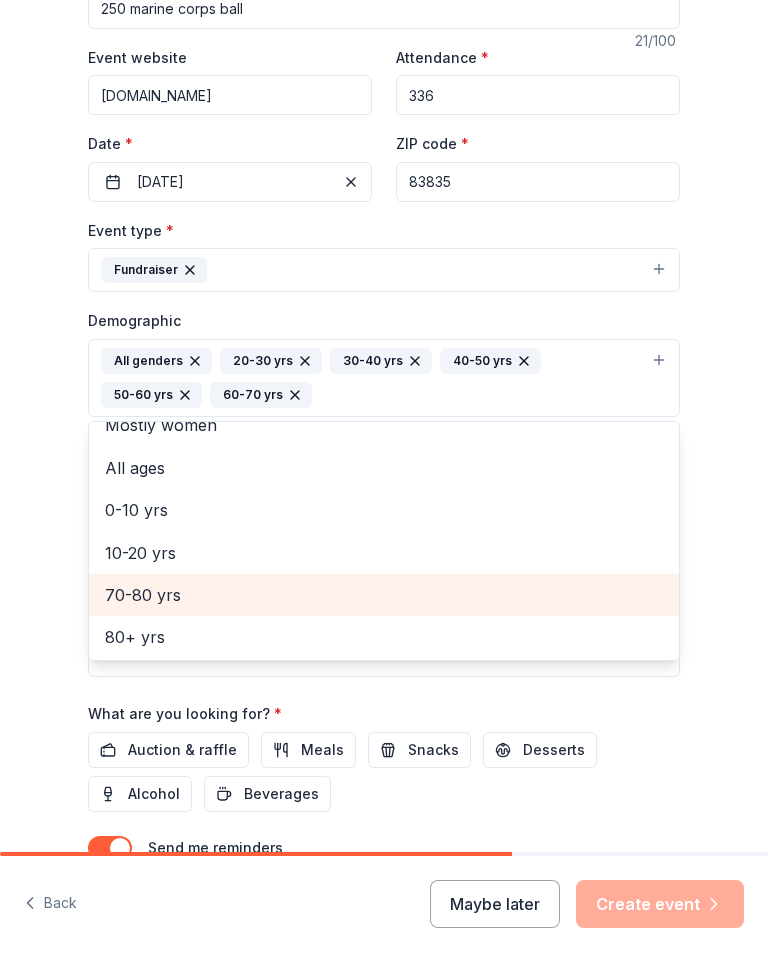 click on "70-80 yrs" at bounding box center (384, 595) 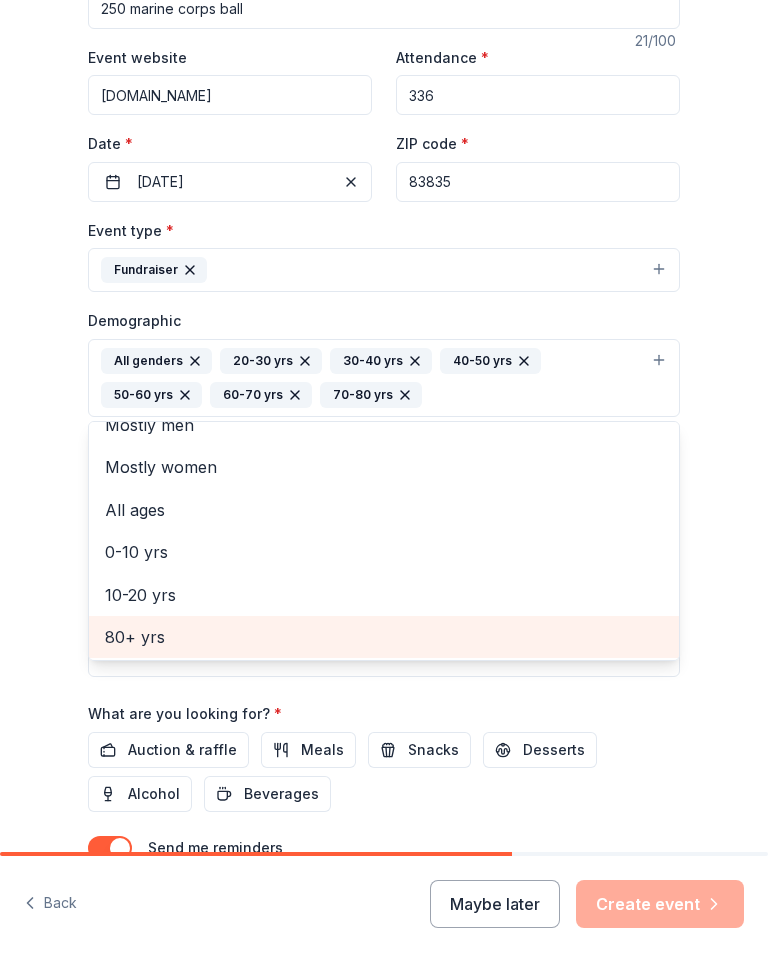 click on "80+ yrs" at bounding box center [384, 637] 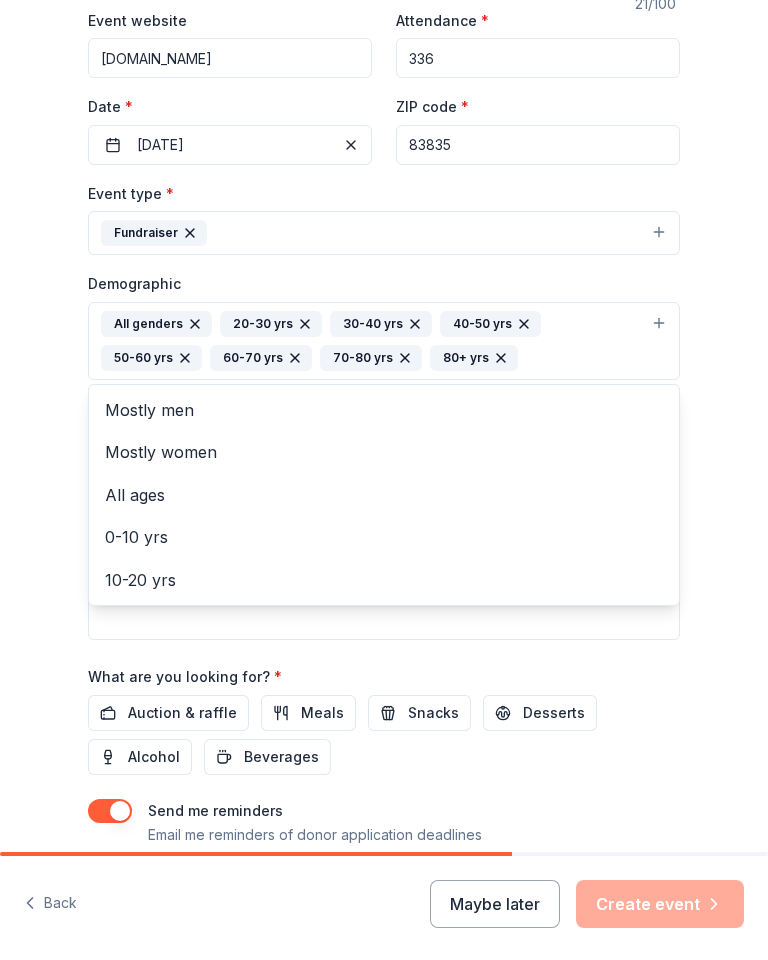 scroll, scrollTop: 358, scrollLeft: 0, axis: vertical 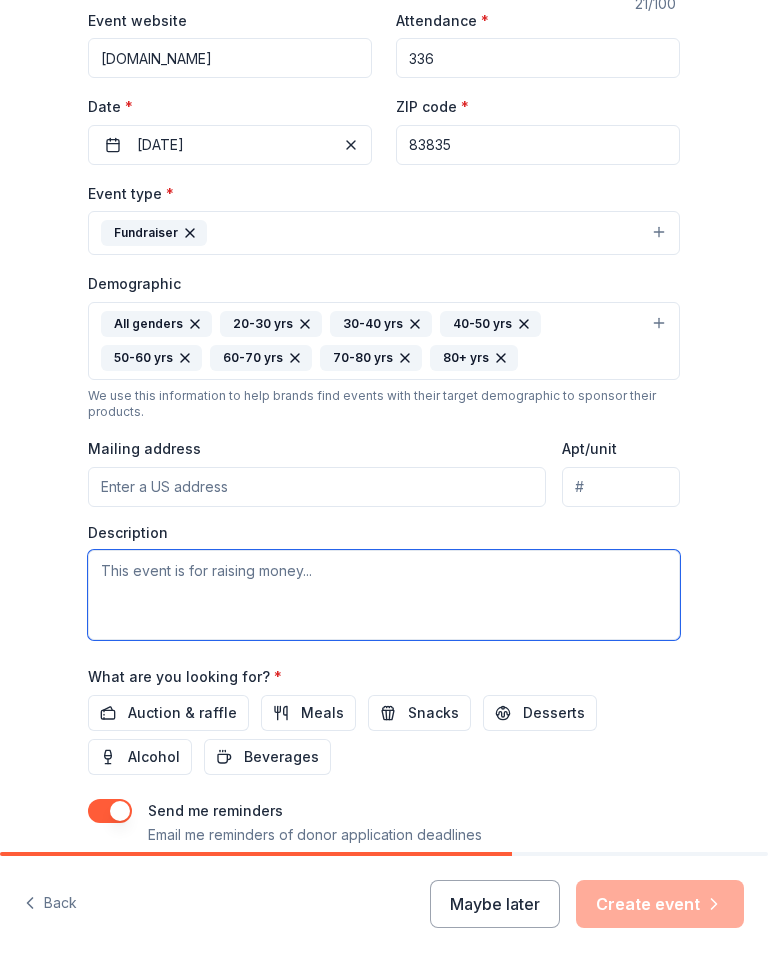 click at bounding box center [384, 595] 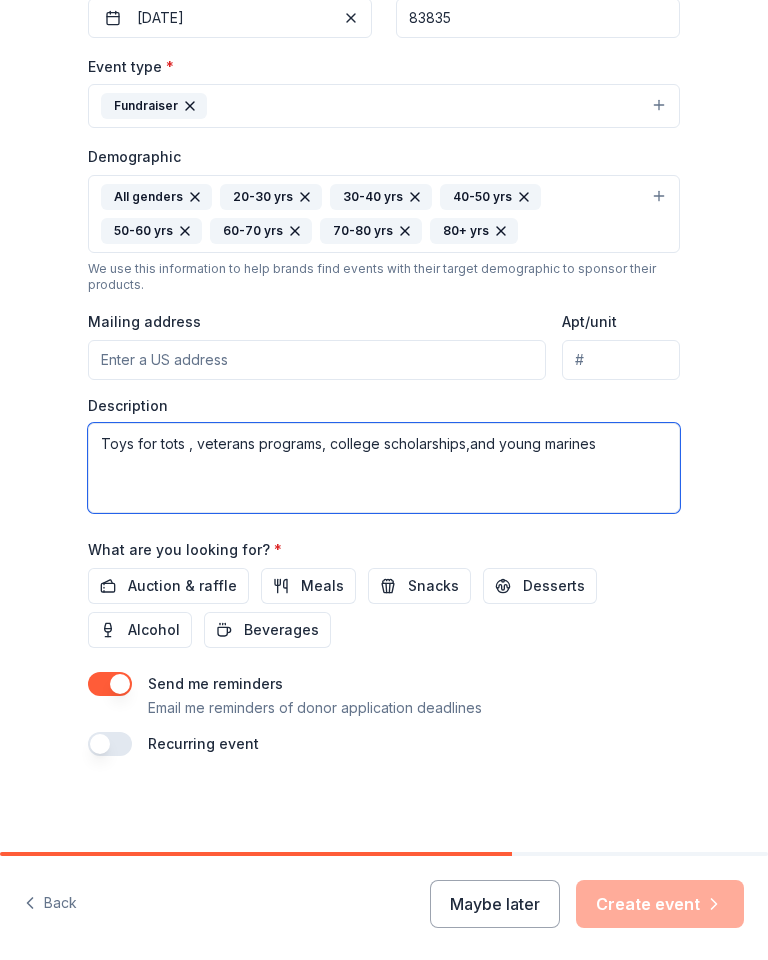 scroll, scrollTop: 487, scrollLeft: 0, axis: vertical 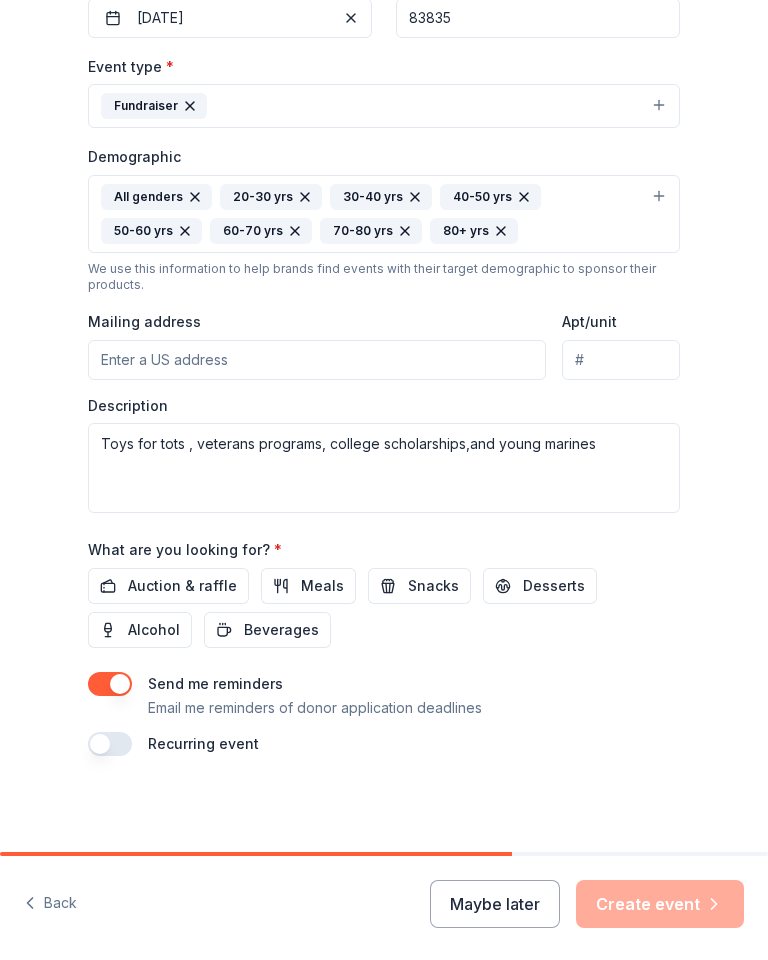 click on "Auction & raffle" at bounding box center (182, 586) 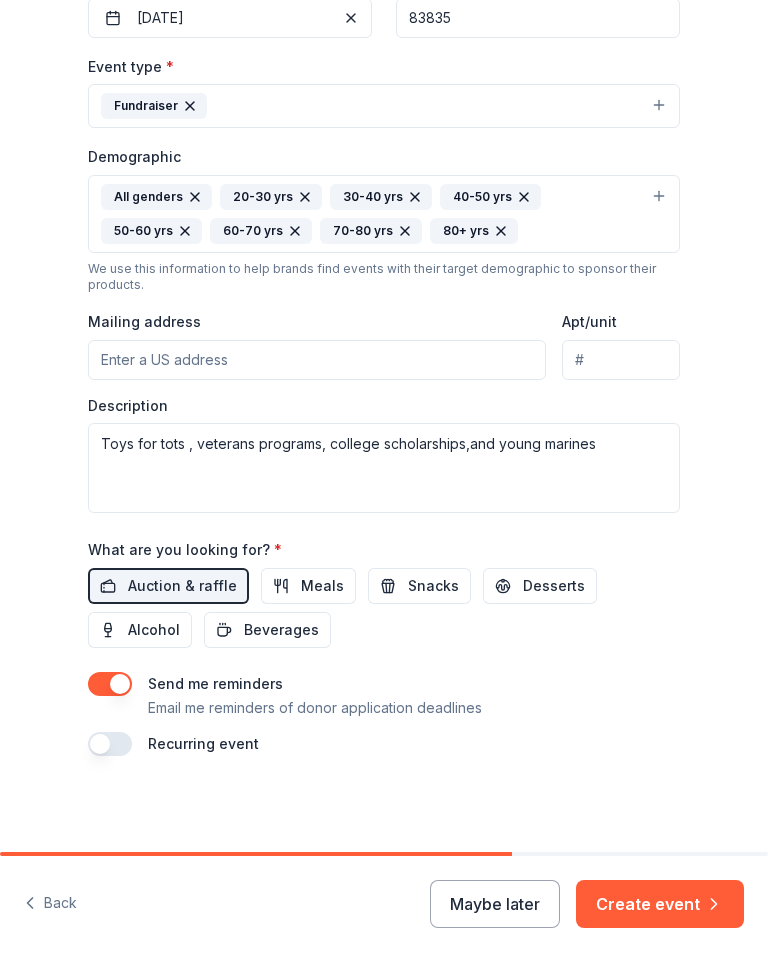 click on "Alcohol" at bounding box center (154, 630) 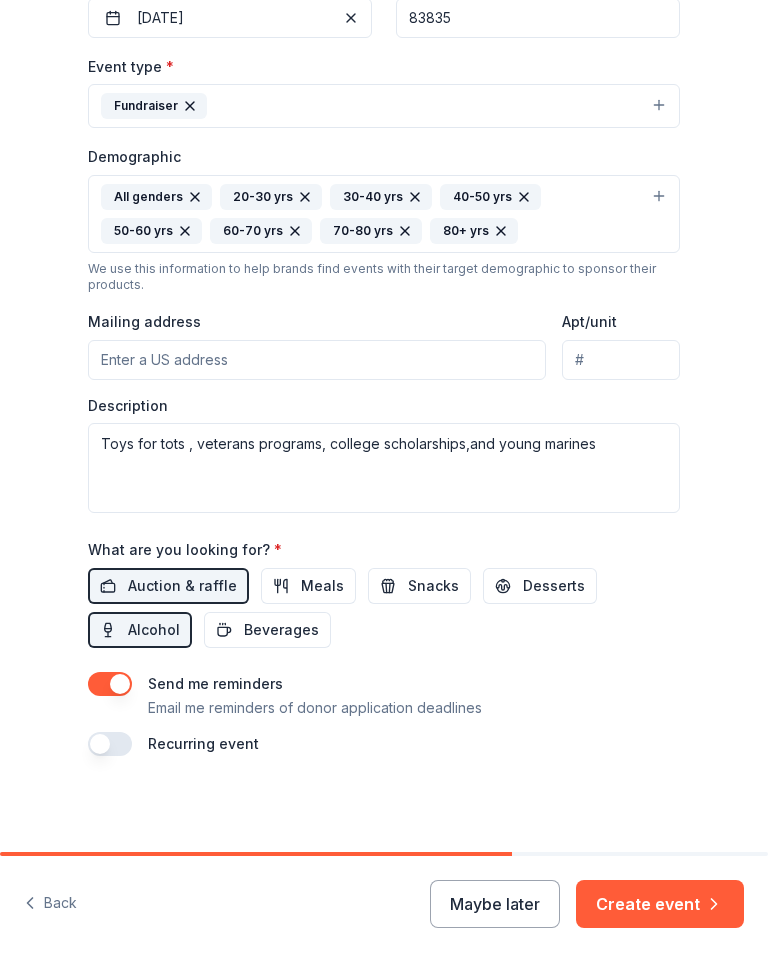 click on "Beverages" at bounding box center (281, 630) 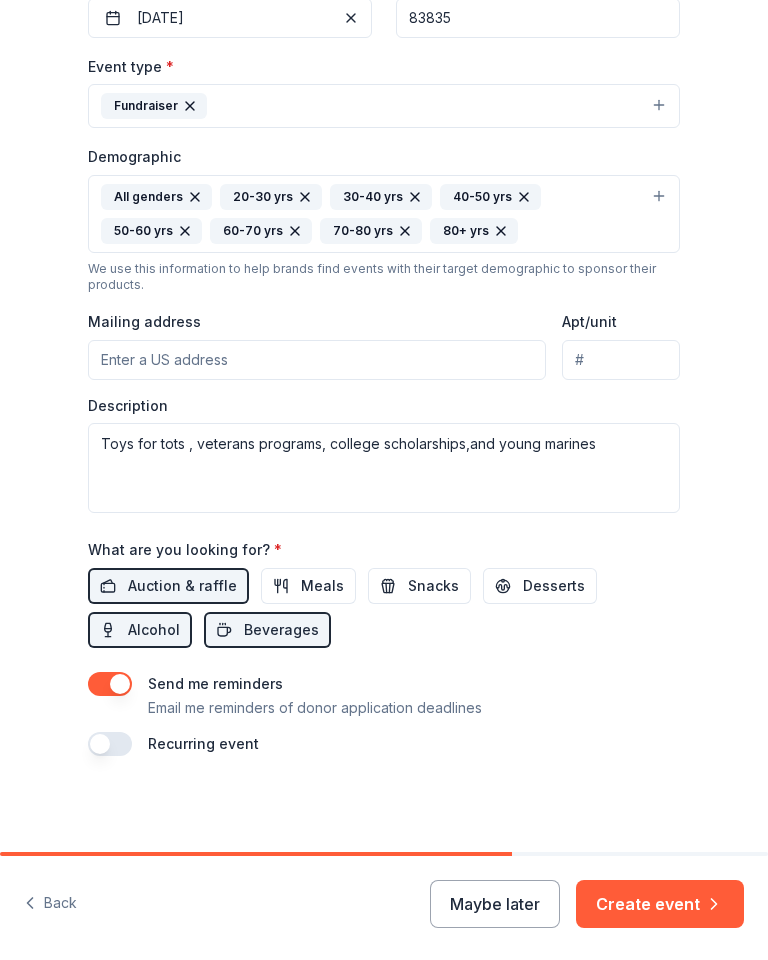click on "Beverages" at bounding box center (281, 630) 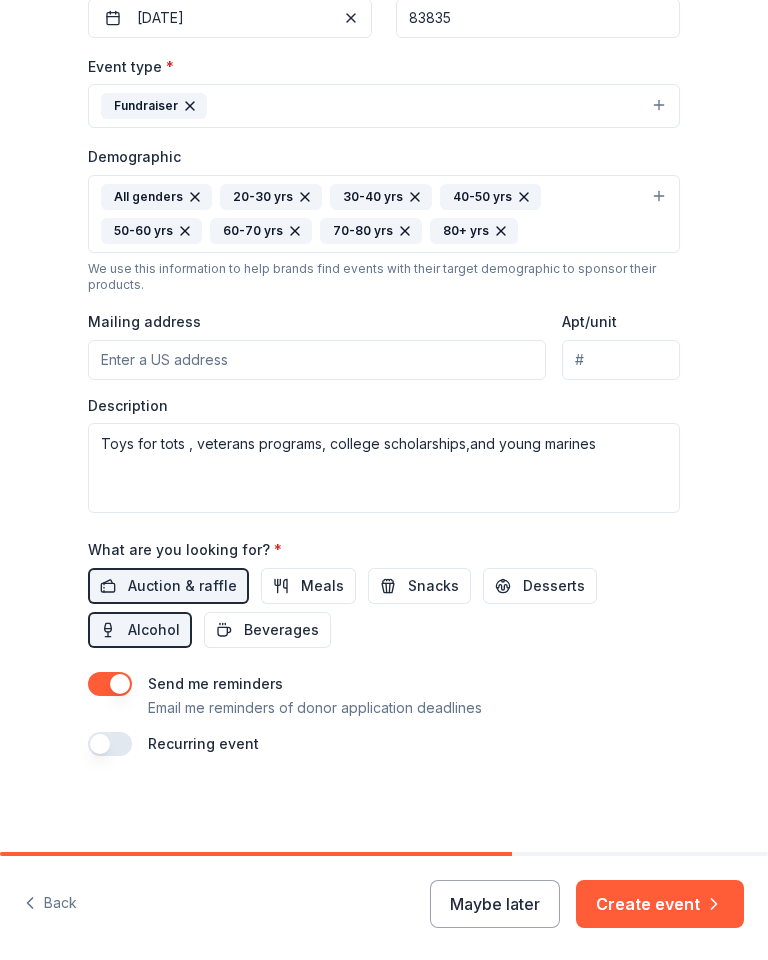 click on "Alcohol" at bounding box center [154, 630] 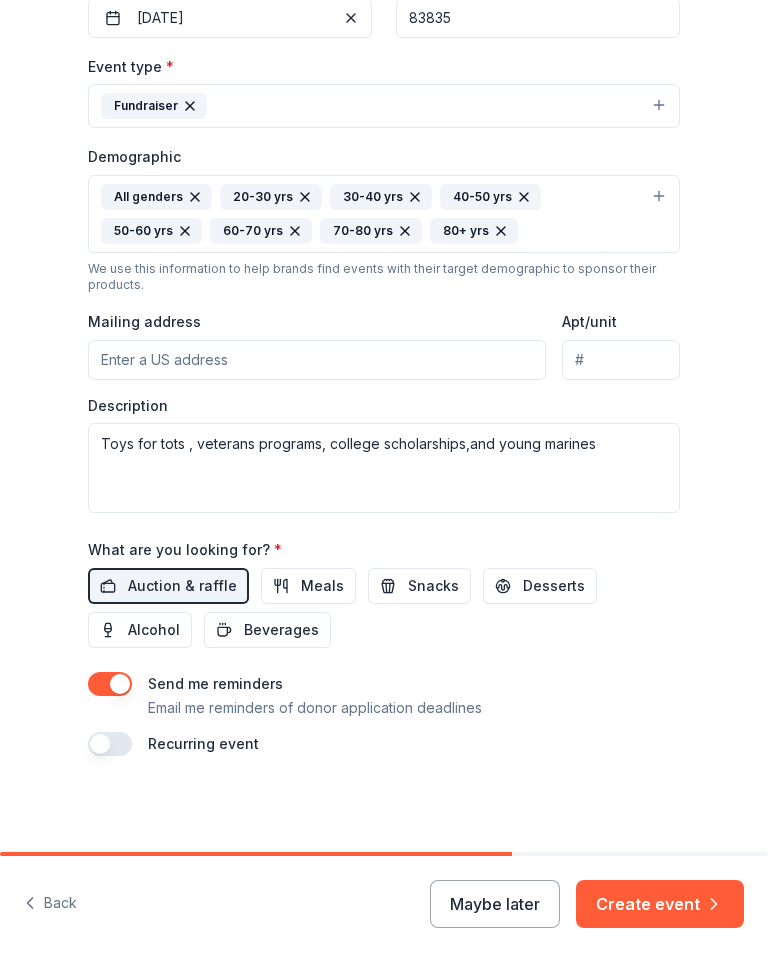 click on "Alcohol" at bounding box center (154, 630) 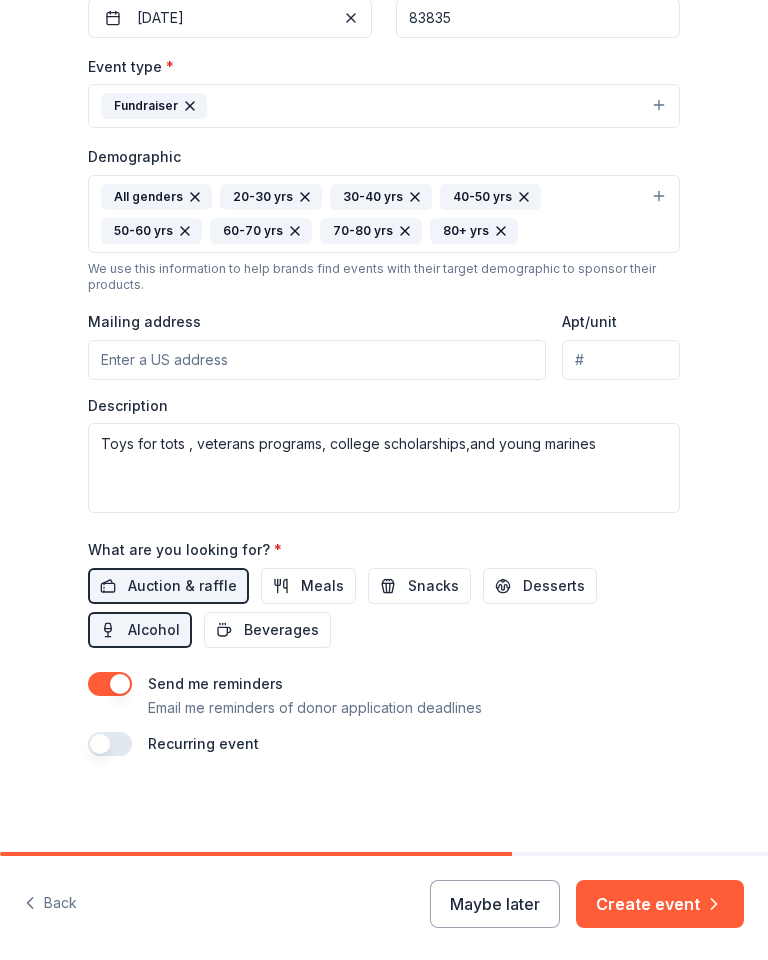 click on "Alcohol" at bounding box center (154, 630) 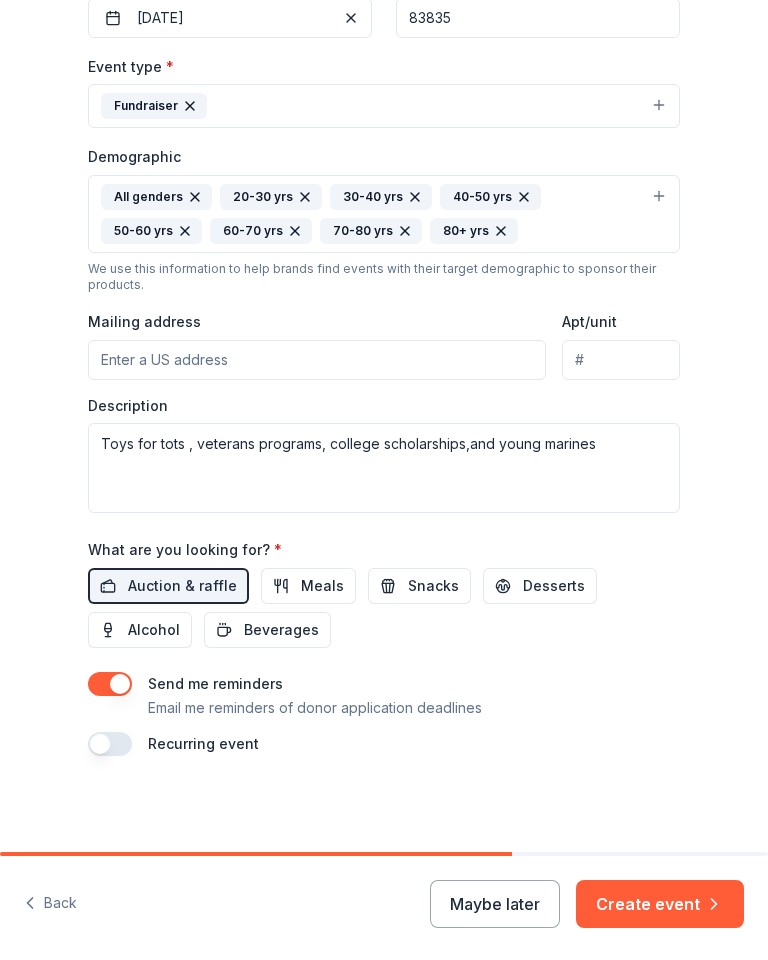 click on "Create event" at bounding box center (660, 904) 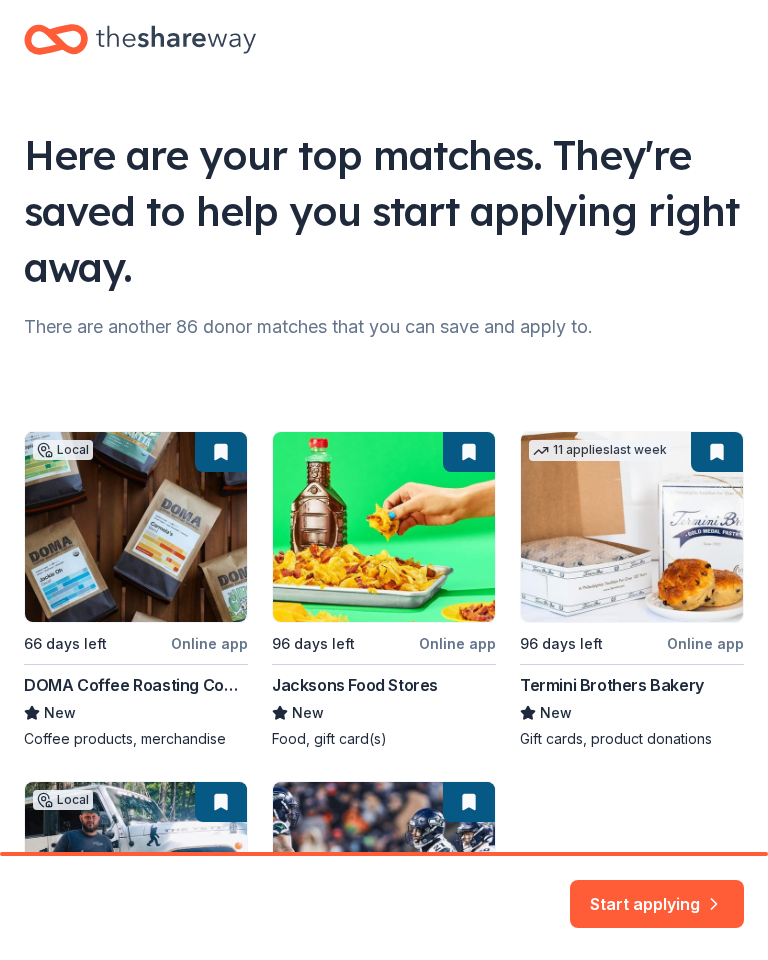 click on "Start applying" at bounding box center [657, 896] 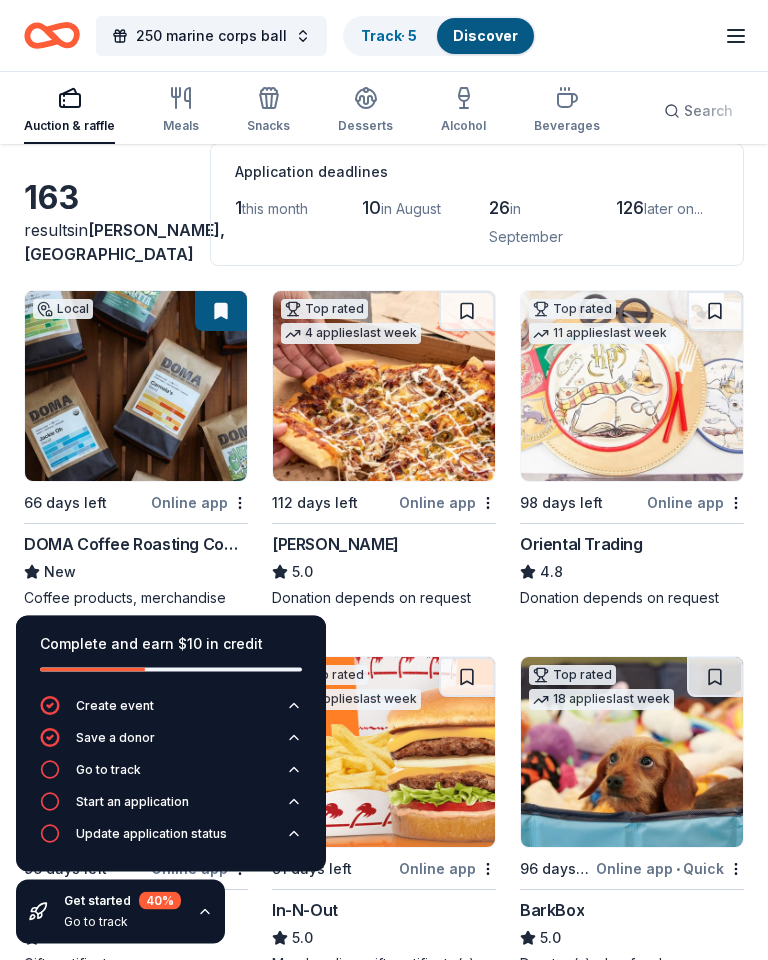 scroll, scrollTop: 86, scrollLeft: 0, axis: vertical 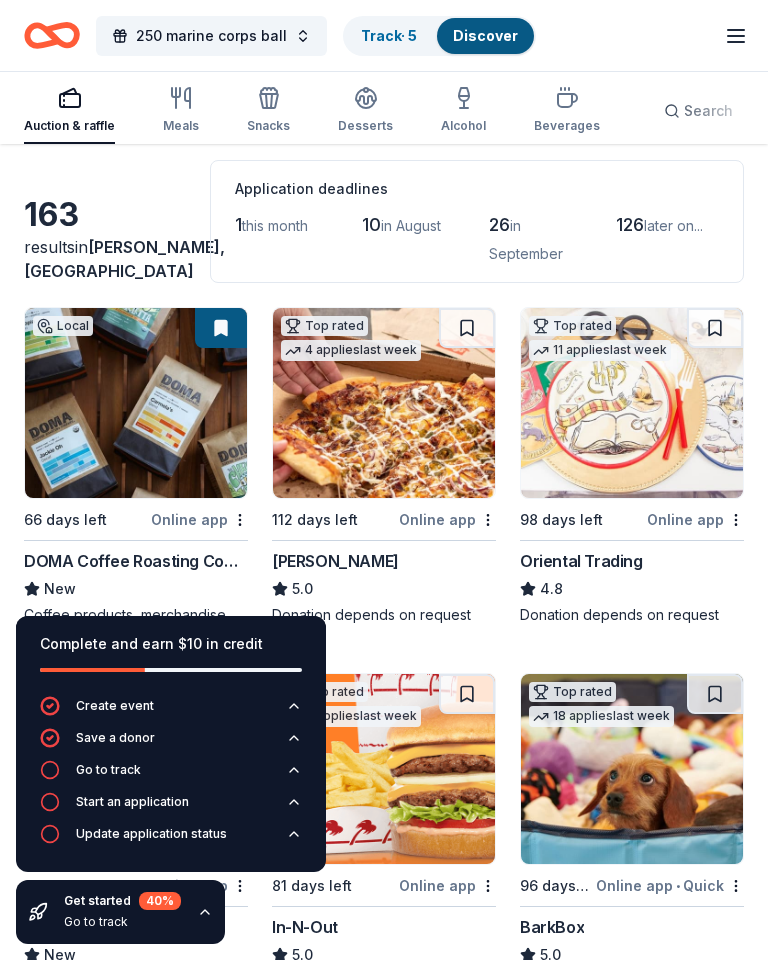 click at bounding box center (136, 403) 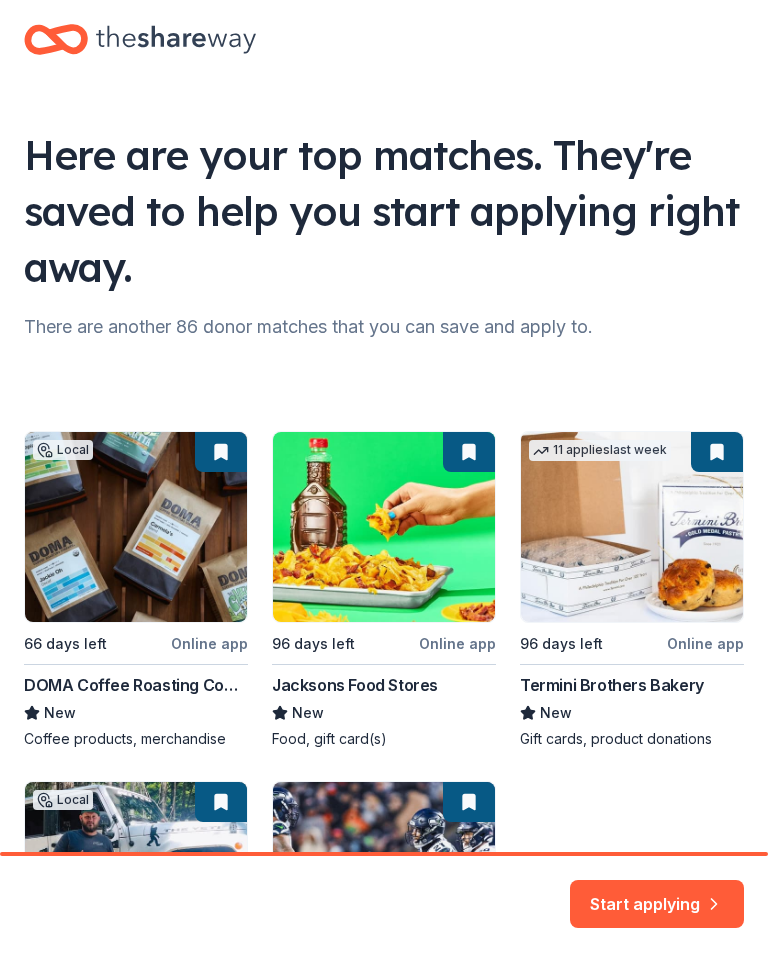 scroll, scrollTop: 0, scrollLeft: 0, axis: both 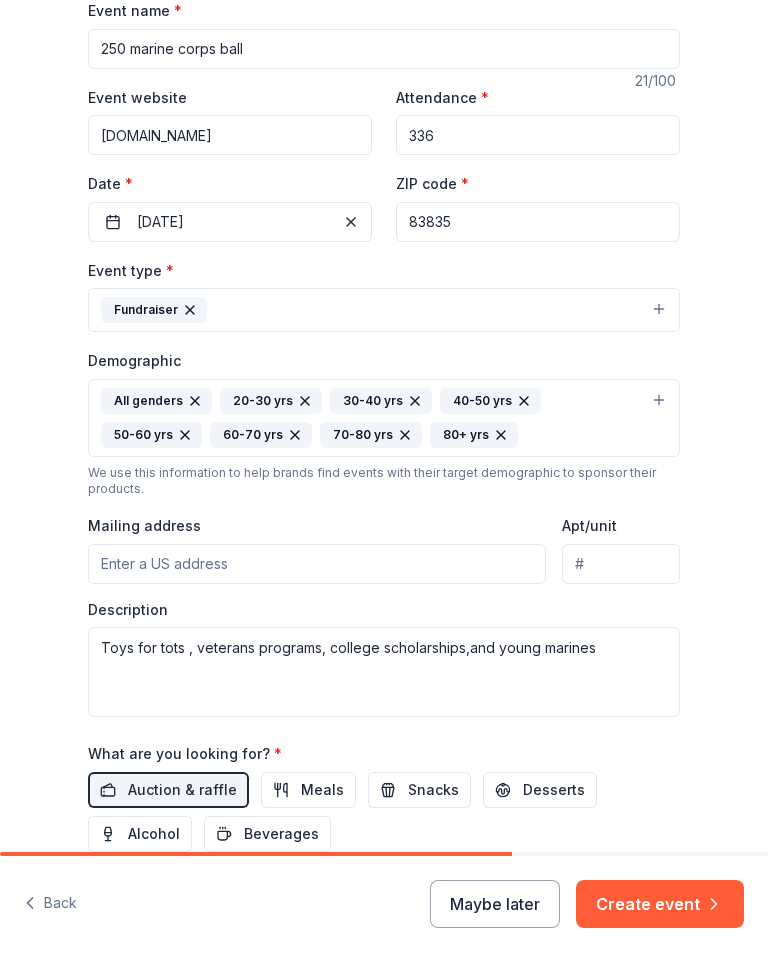 click on "Mailing address" at bounding box center [317, 564] 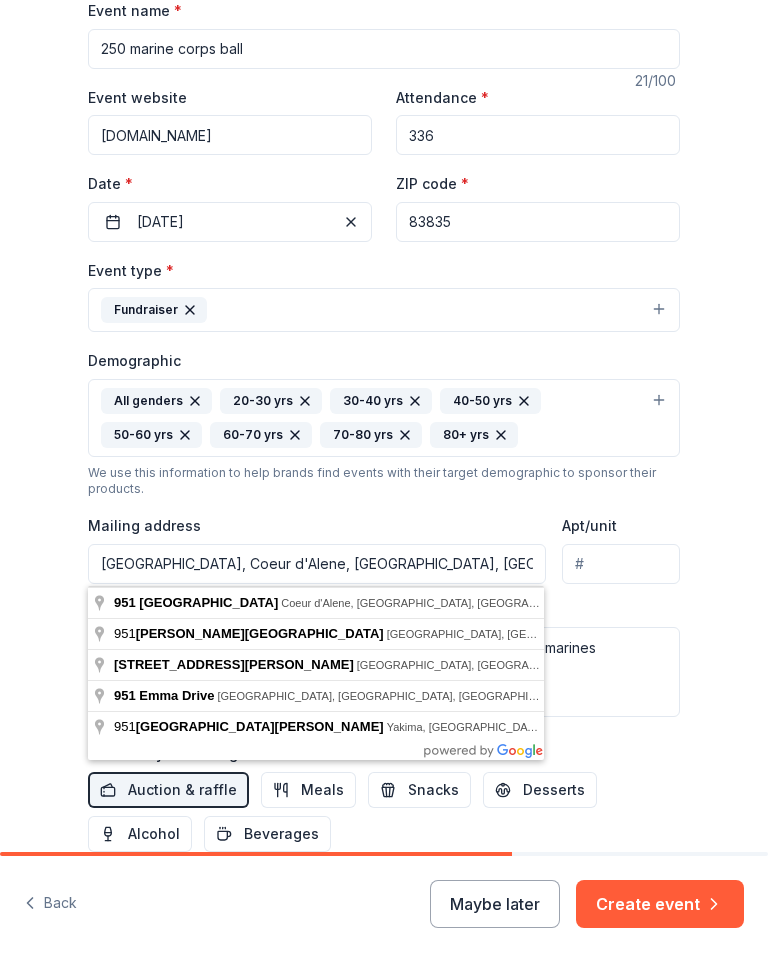 type on "951 Emma Avenue, Coeur d'Alene, ID, 83814" 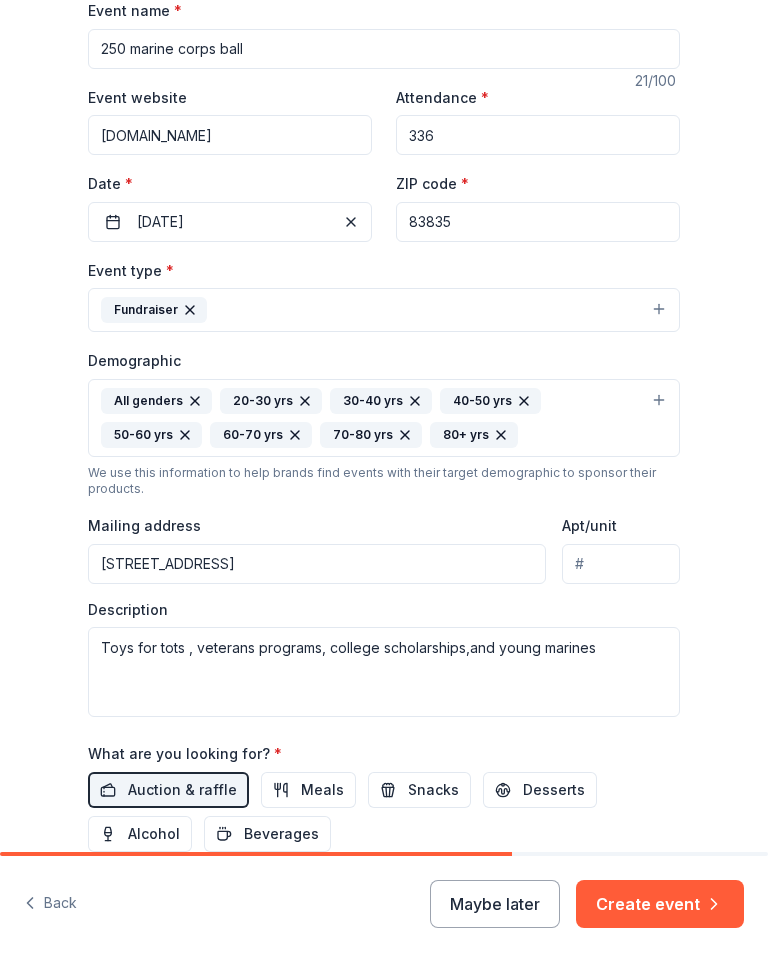 click on "Apt/unit" at bounding box center (621, 564) 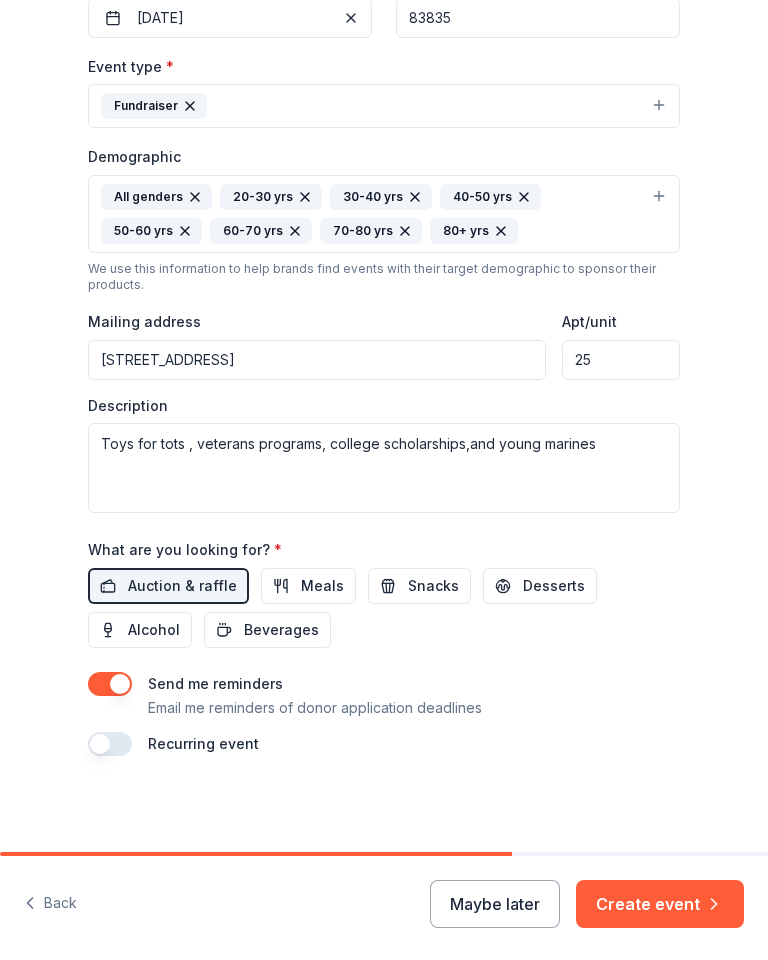 scroll, scrollTop: 487, scrollLeft: 0, axis: vertical 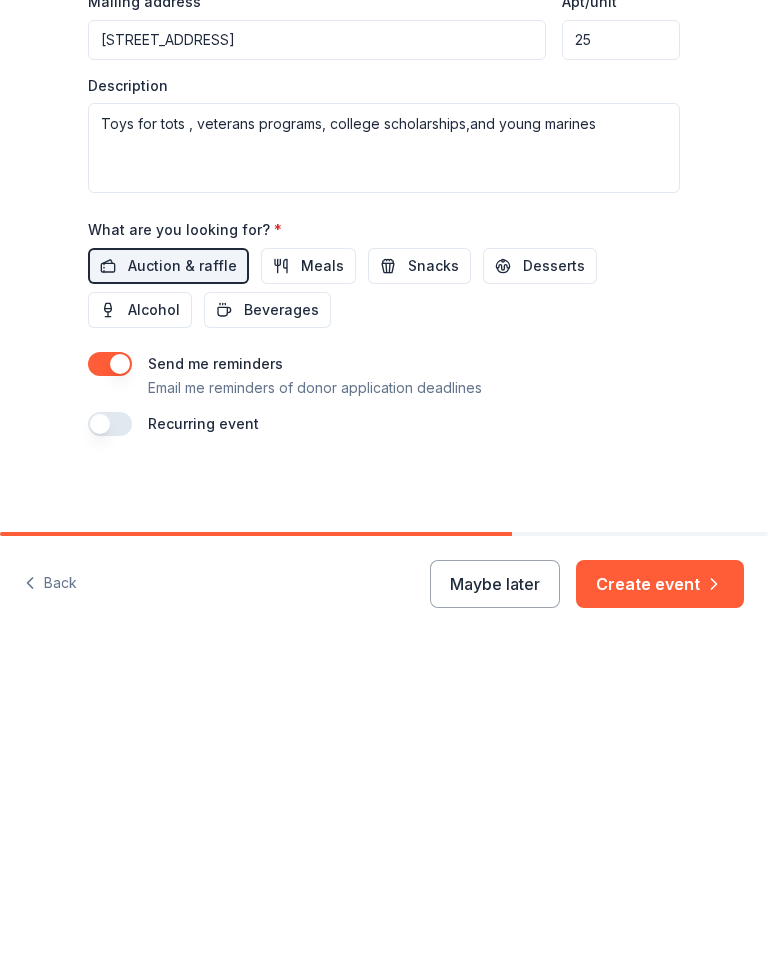 type on "25" 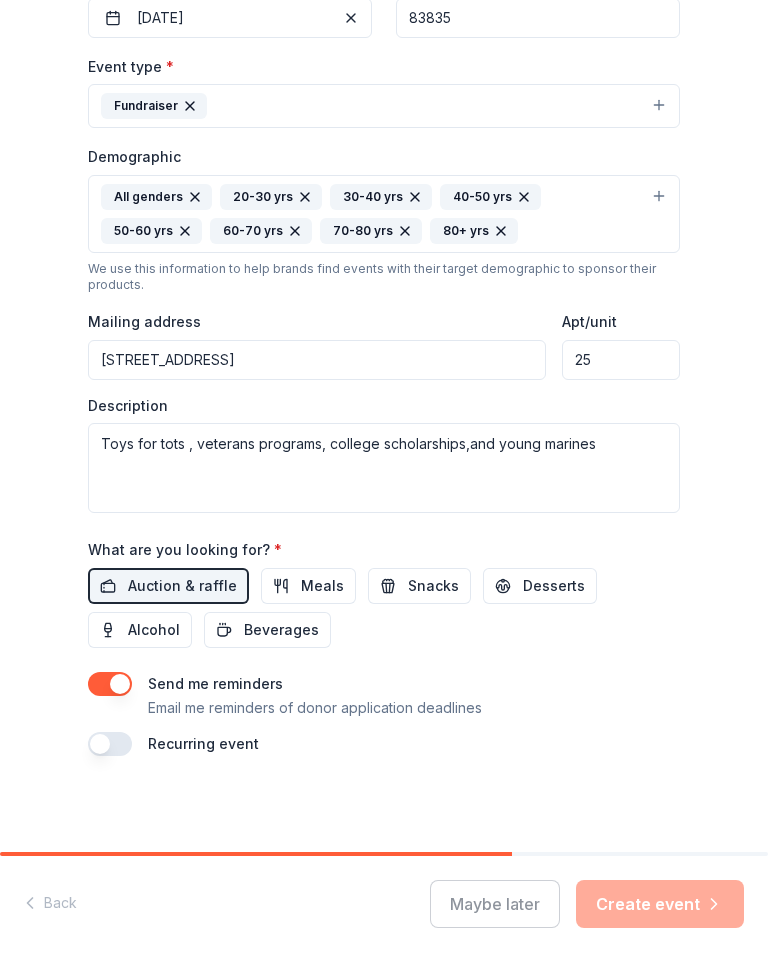 click on "Maybe later Create event" at bounding box center [587, 904] 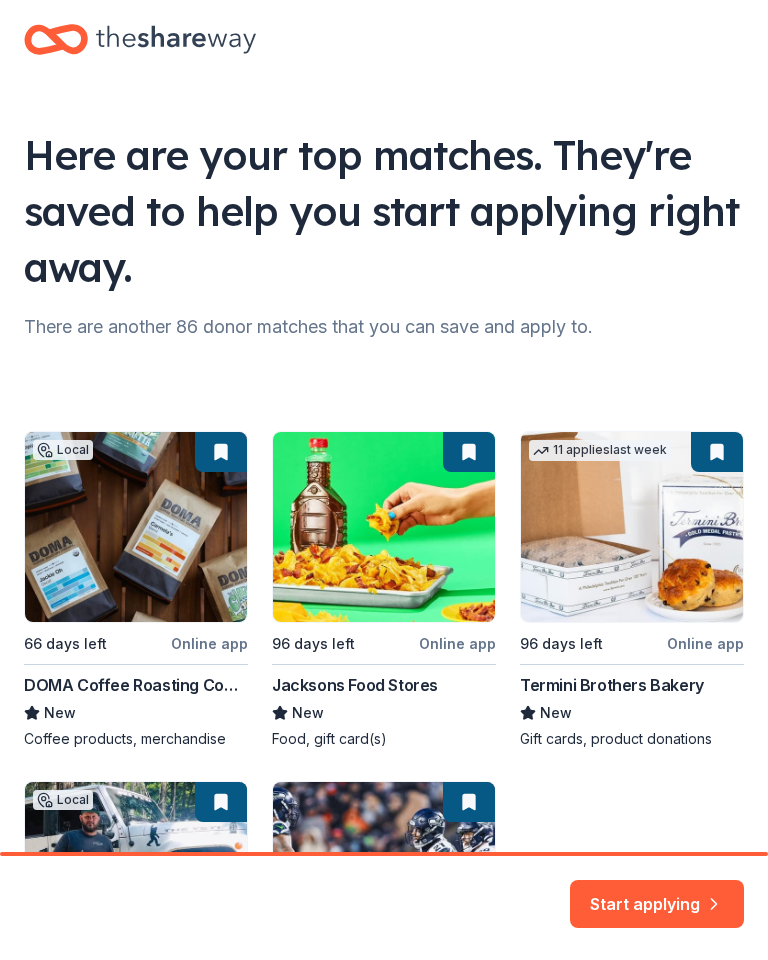 click on "Local 66 days left Online app DOMA Coffee Roasting Company New Coffee products, merchandise 96 days left Online app Jacksons Food Stores New Food, gift card(s) 11   applies  last week 96 days left Online app Termini Brothers Bakery New Gift cards, product donations Local 96 days left Online app Cutting Edge Customs New Gift certificates 84 days left Online app Seattle Seahawks New Merchandise, memorabilia" at bounding box center [384, 765] 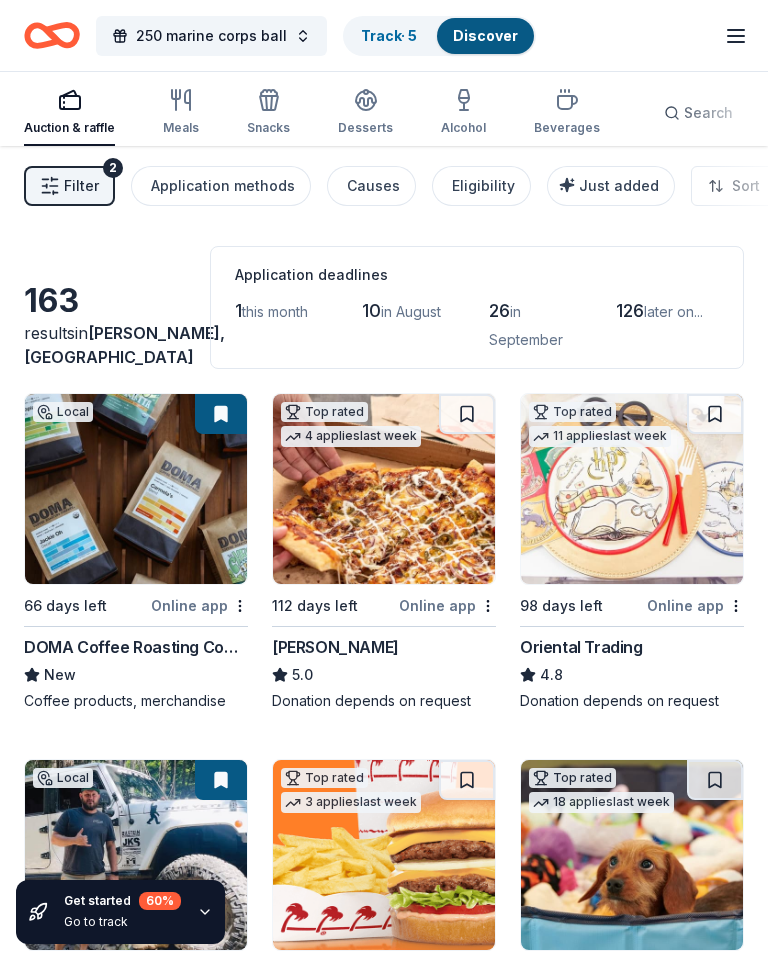 click at bounding box center [136, 489] 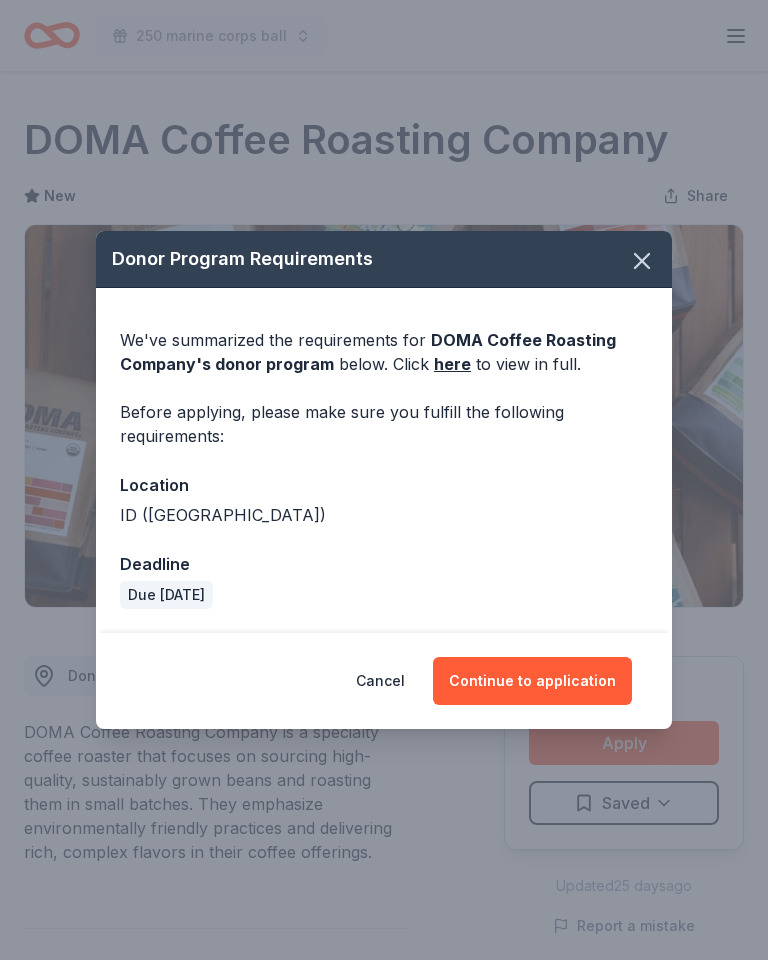 scroll, scrollTop: 0, scrollLeft: 0, axis: both 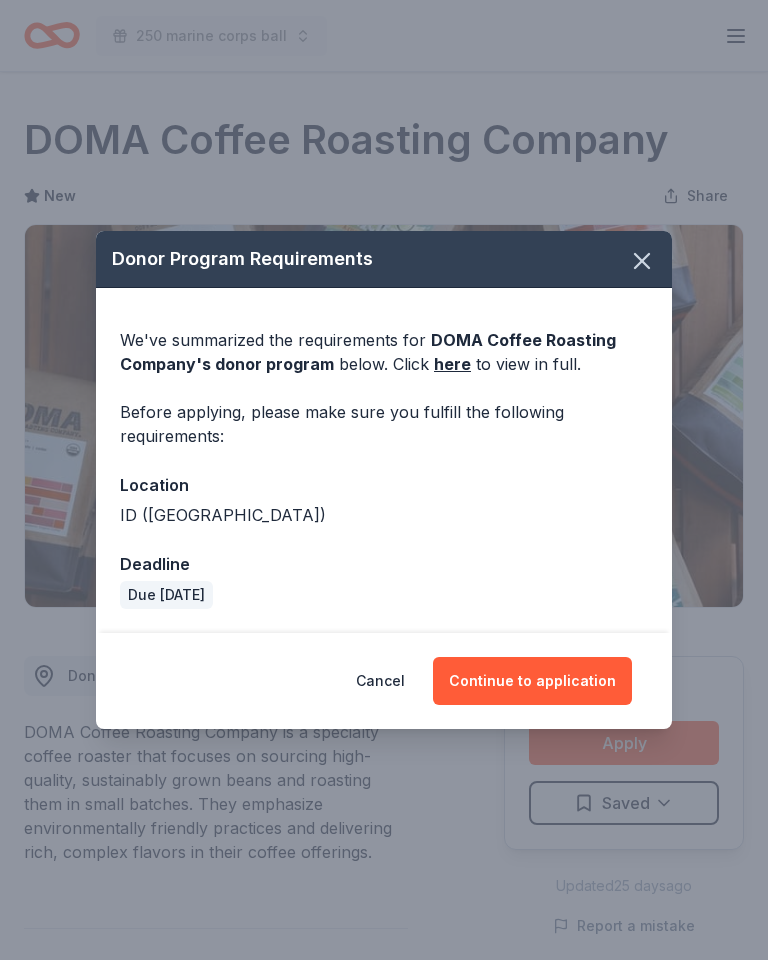 click on "Continue to application" at bounding box center [532, 681] 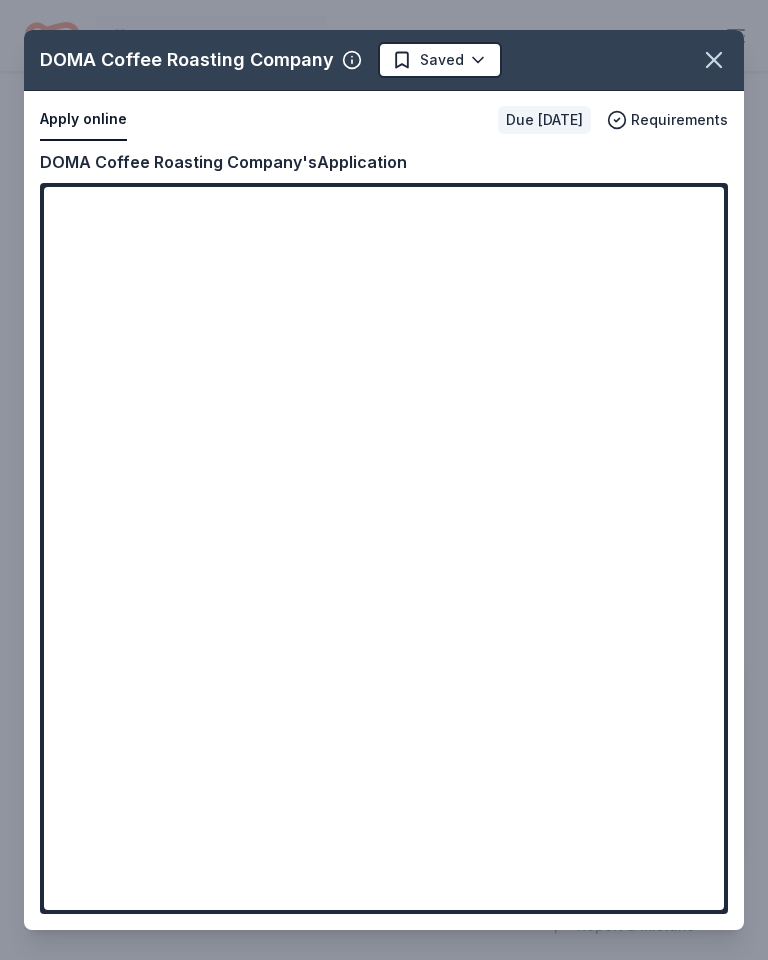 click on "DOMA Coffee Roasting Company Saved Apply online Due in 66 days Requirements Copy and paste your information: Event information Edit Name 250 marine corps ball Click here to copy the relevant content to use as needed. Step  1 / 2 Next Date 11/09/25 Attendance 336 Mailing address Description Toys for tots , veterans programs, college scholarships,and young marines  Organization information Edit Name Marine Corps League Website Fill in using "Edit" EIN 82-0500598 Mission statement Marine Corps League is a nonprofit organization. It is based in Hayden, ID. It received its nonprofit status in 1946. DOMA Coffee Roasting Company's  Application" at bounding box center (384, 480) 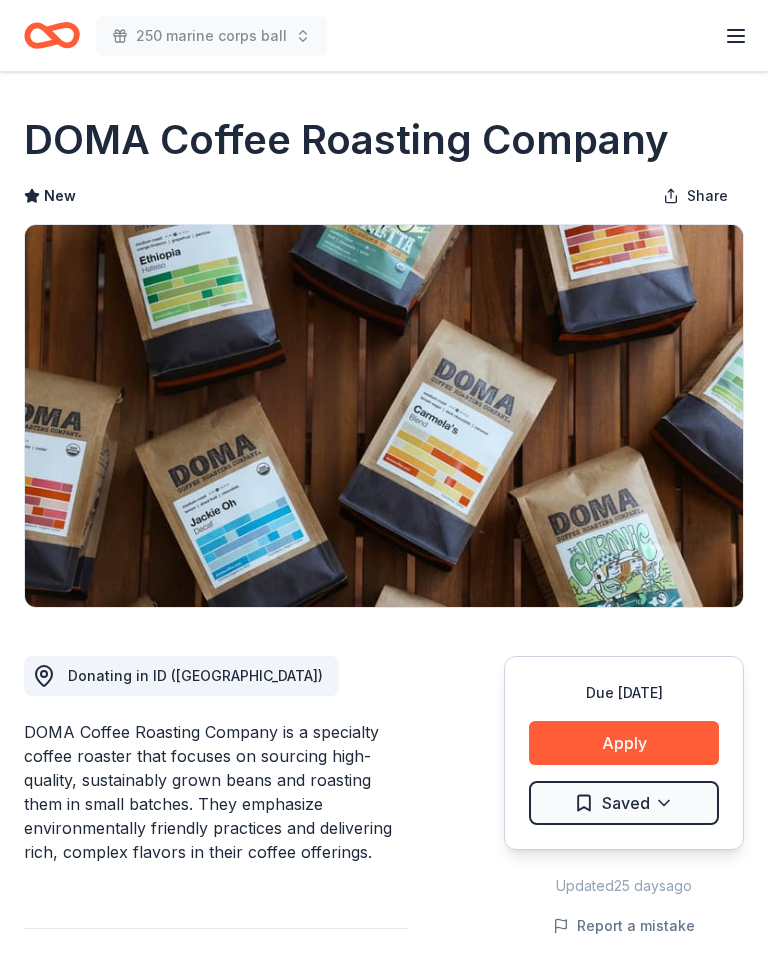 scroll, scrollTop: 7, scrollLeft: 0, axis: vertical 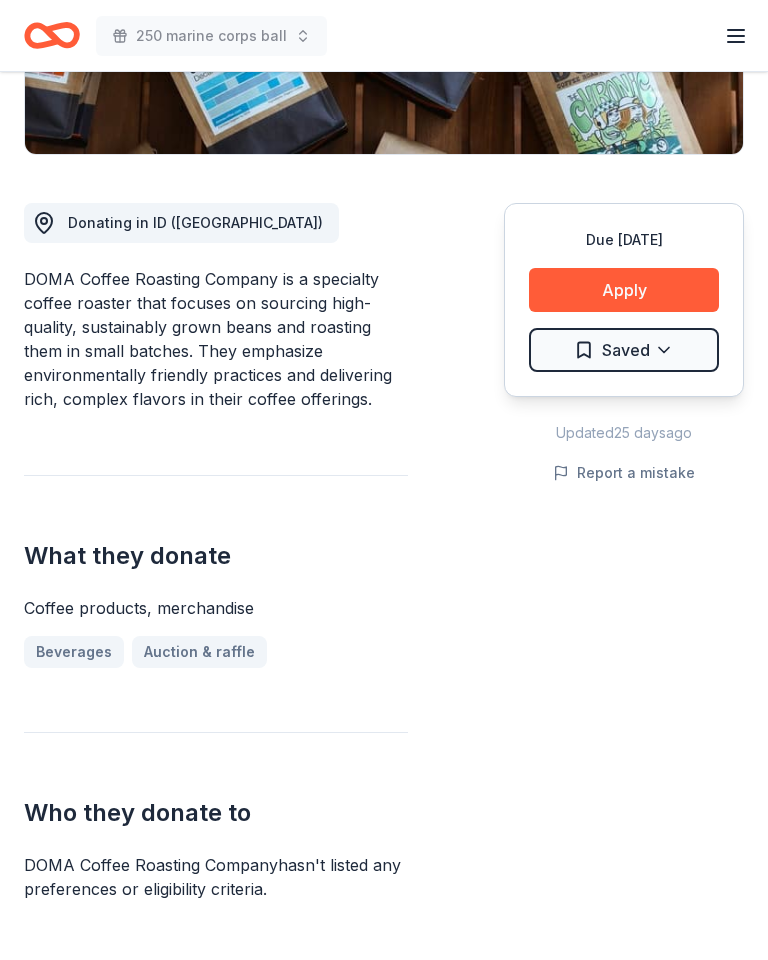 click on "Auction & raffle" at bounding box center [199, 652] 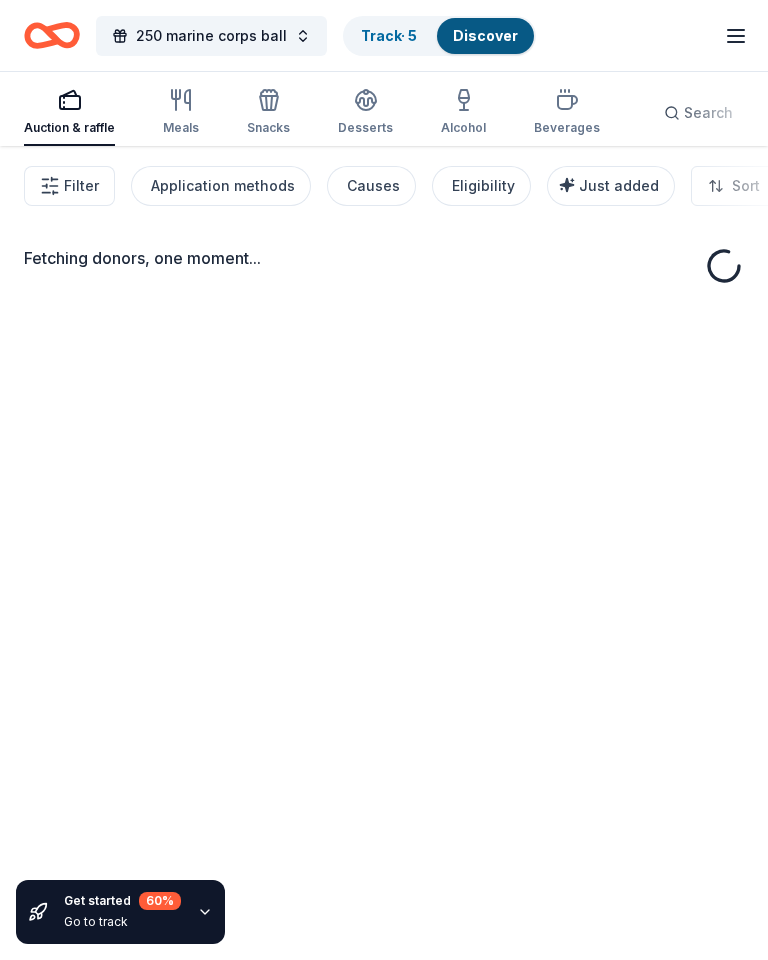 scroll, scrollTop: 0, scrollLeft: 0, axis: both 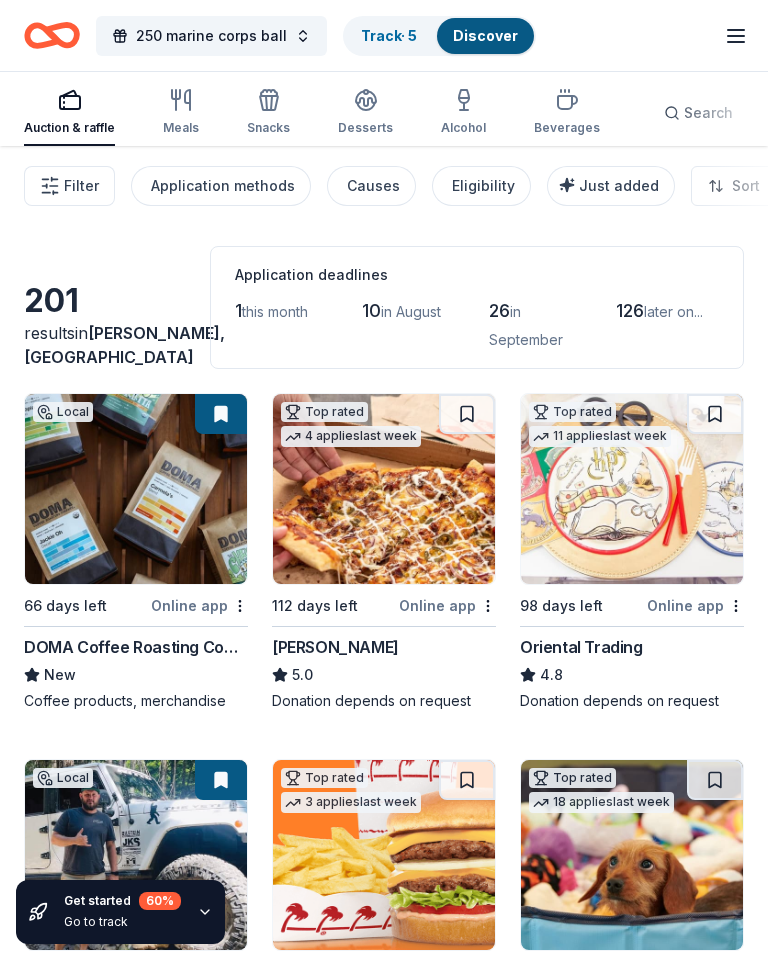 click at bounding box center [136, 489] 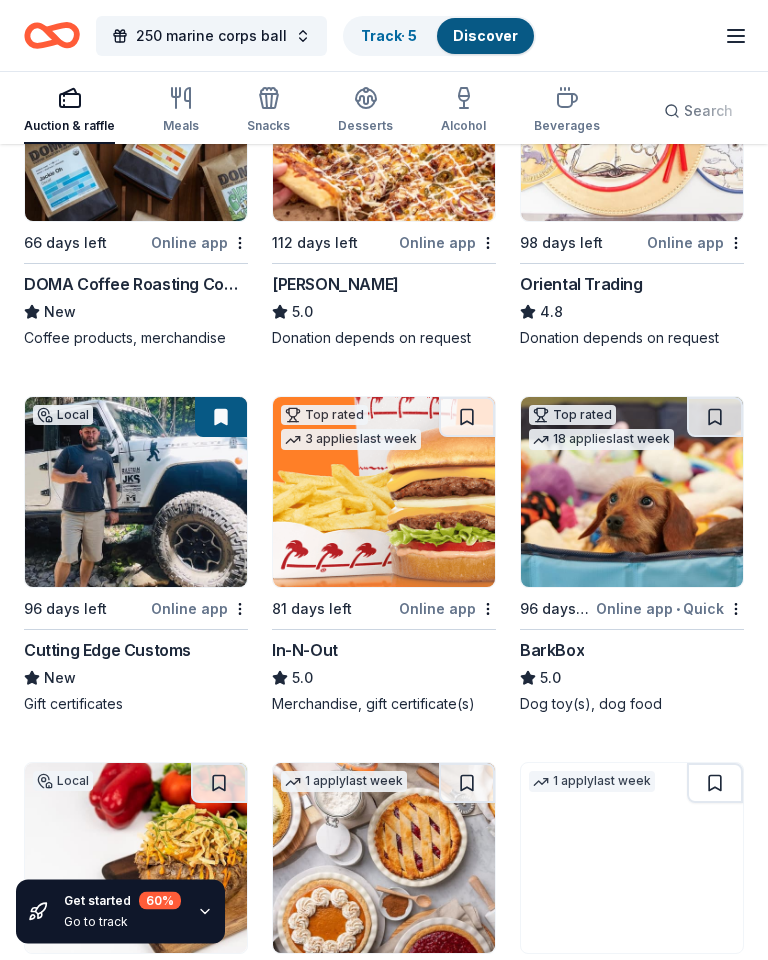 scroll, scrollTop: 363, scrollLeft: 0, axis: vertical 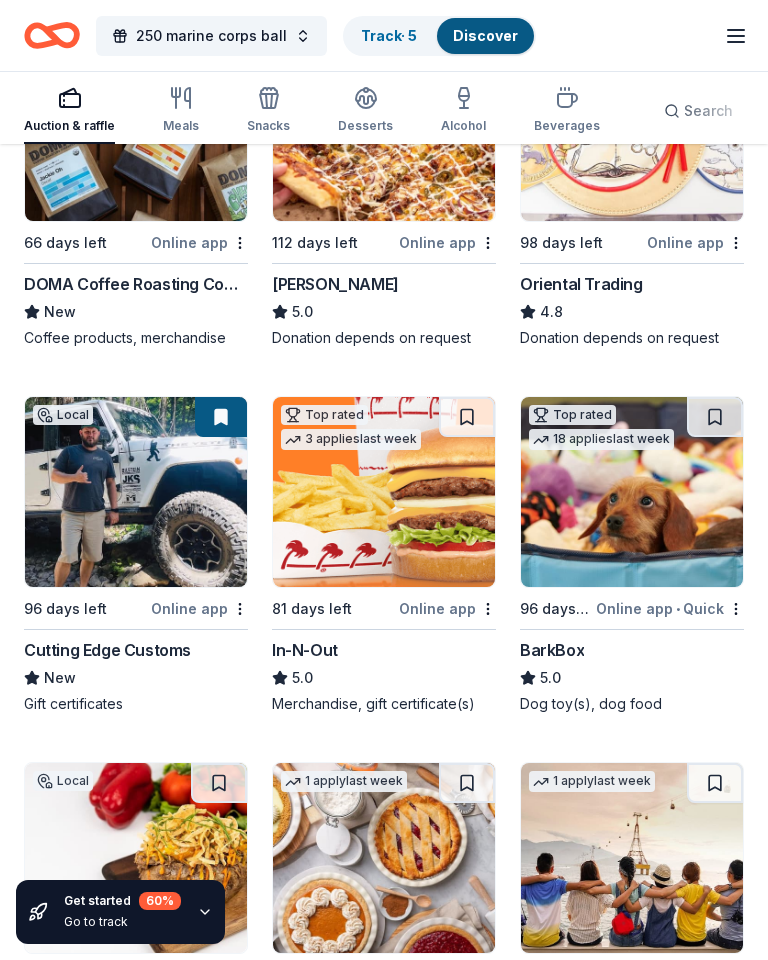 click at bounding box center (136, 492) 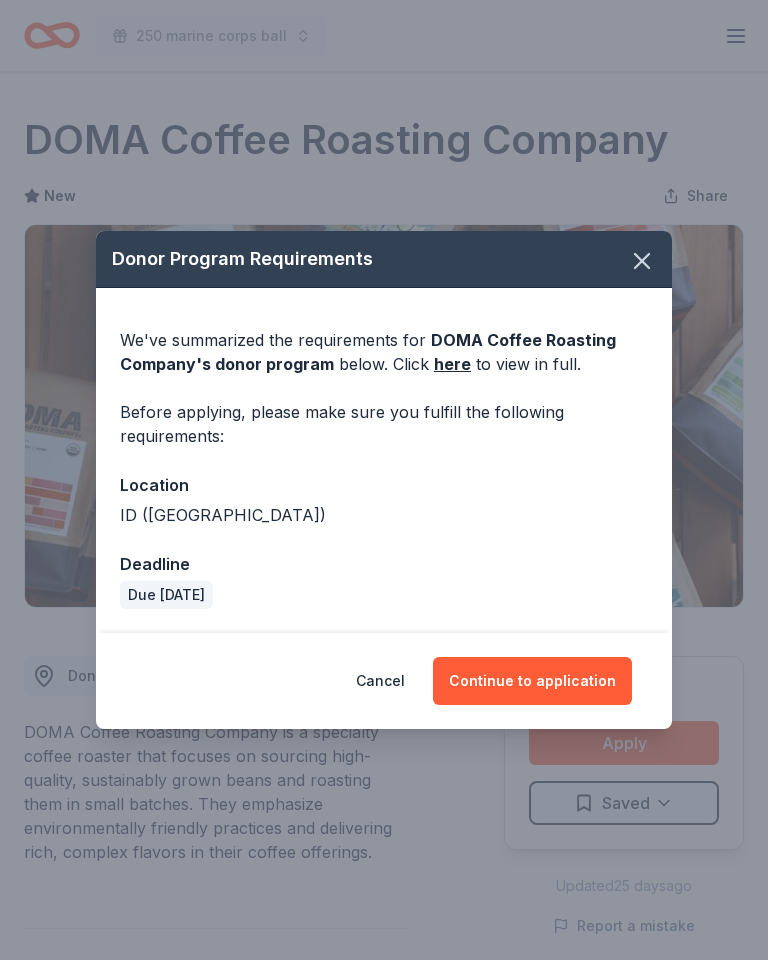 scroll, scrollTop: 0, scrollLeft: 0, axis: both 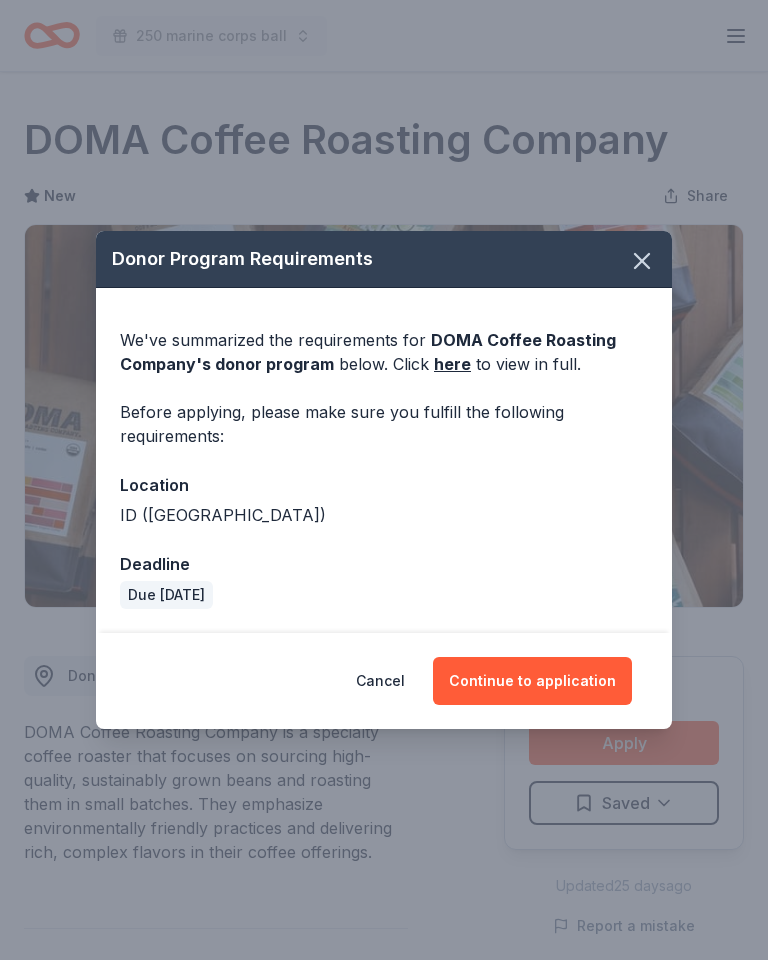 click on "Continue to application" at bounding box center (532, 681) 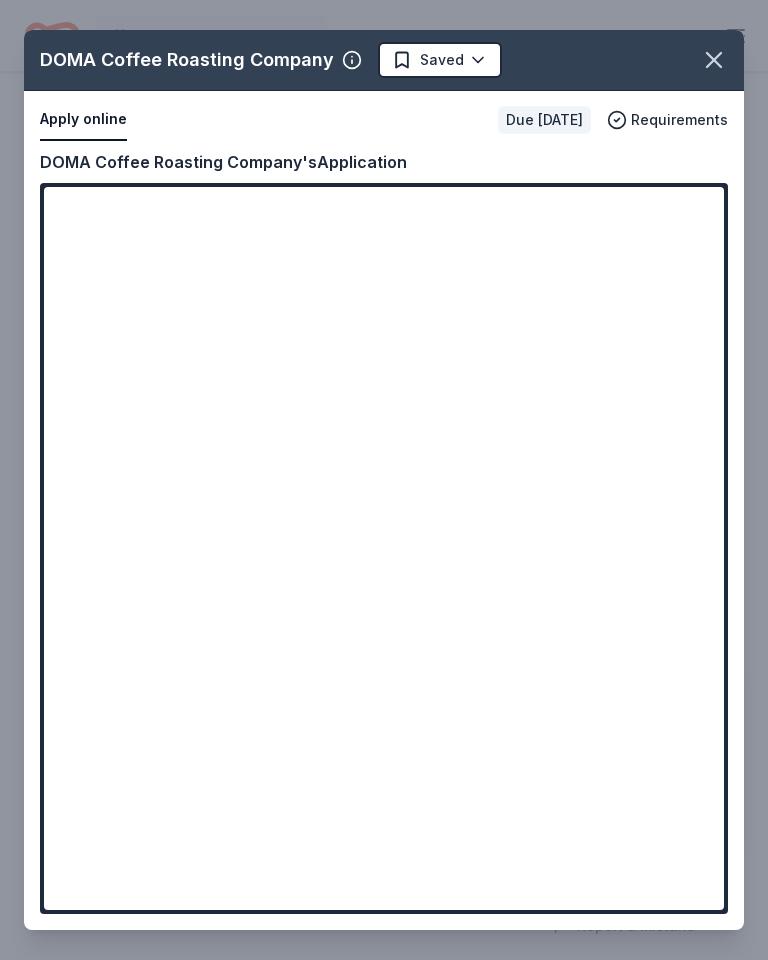 click on "DOMA Coffee Roasting Company Saved Apply online Due in 66 days Requirements Copy and paste your information: Event information Edit Name 250 marine corps ball Click here to copy the relevant content to use as needed. Step  1 / 2 Next Date 11/09/25 Attendance 336 Mailing address Description Toys for tots , veterans programs, college scholarships,and young marines  Organization information Edit Name Marine Corps League Website Fill in using "Edit" EIN 82-0500598 Mission statement Marine Corps League is a nonprofit organization. It is based in Hayden, ID. It received its nonprofit status in 1946. DOMA Coffee Roasting Company's  Application" at bounding box center (384, 480) 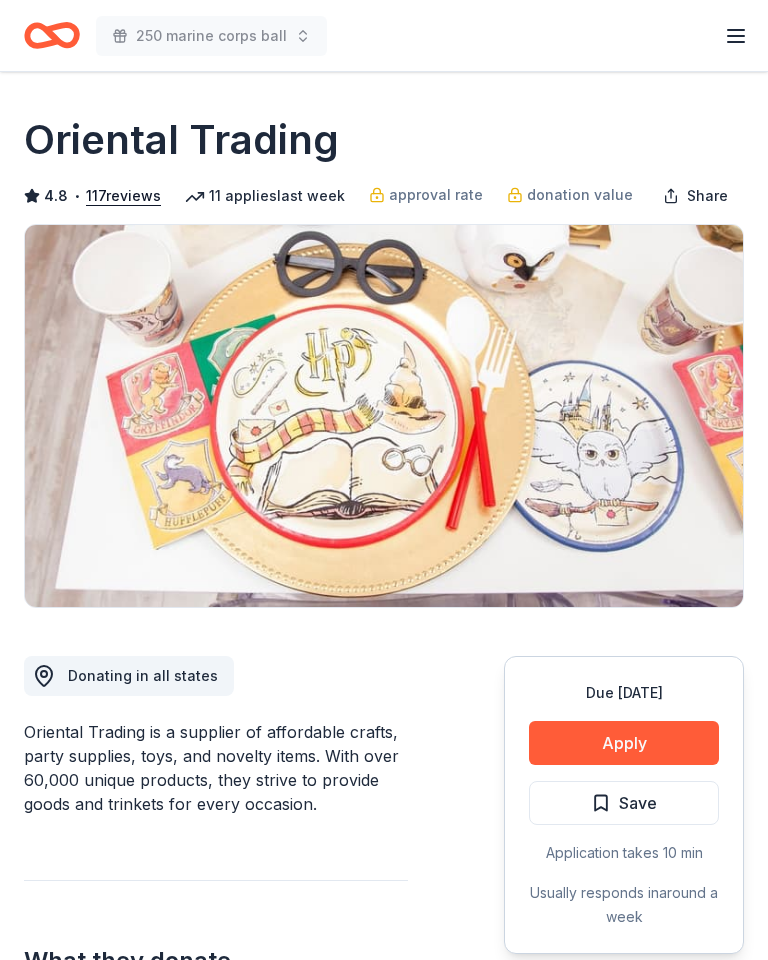 scroll, scrollTop: 0, scrollLeft: 0, axis: both 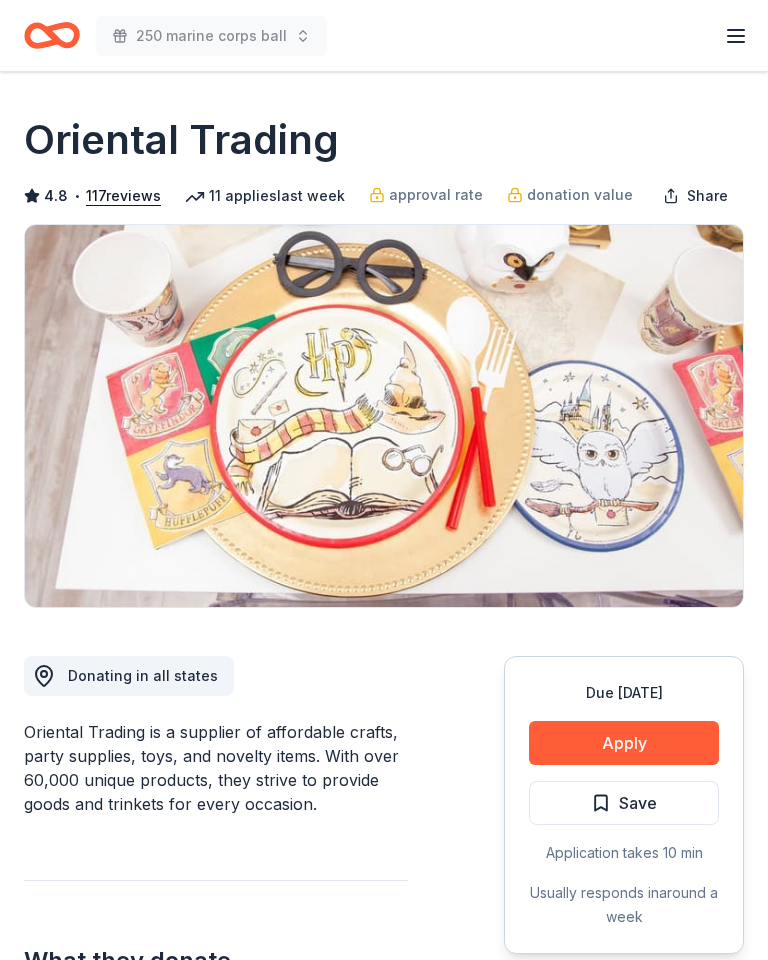 click on "Apply" at bounding box center (624, 743) 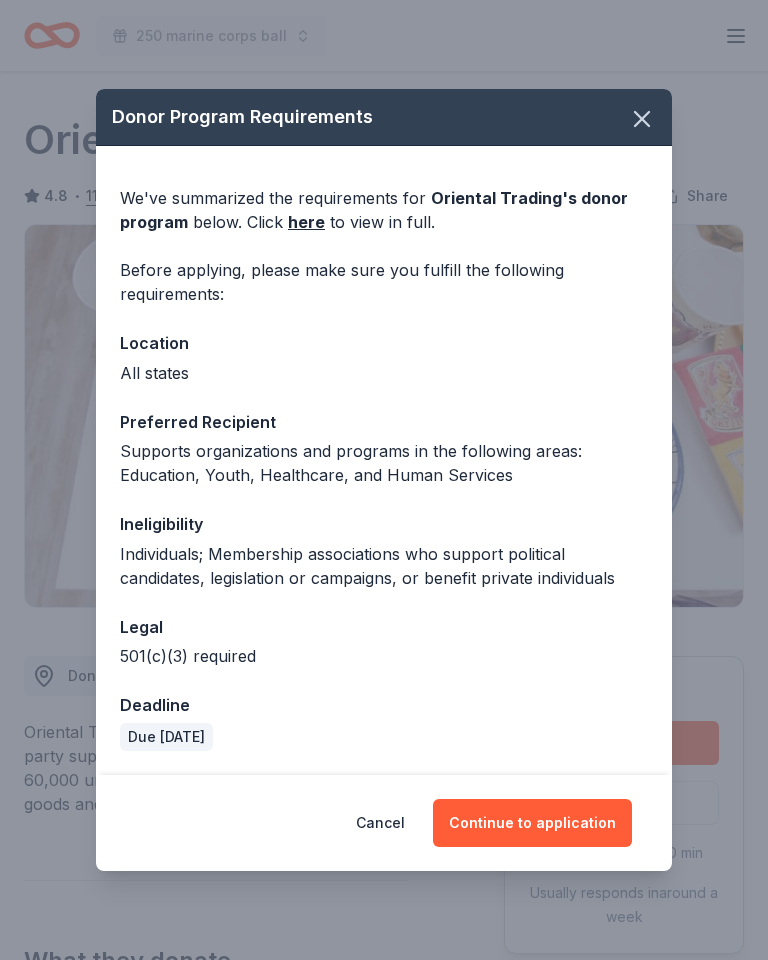 click on "Continue to application" at bounding box center (532, 823) 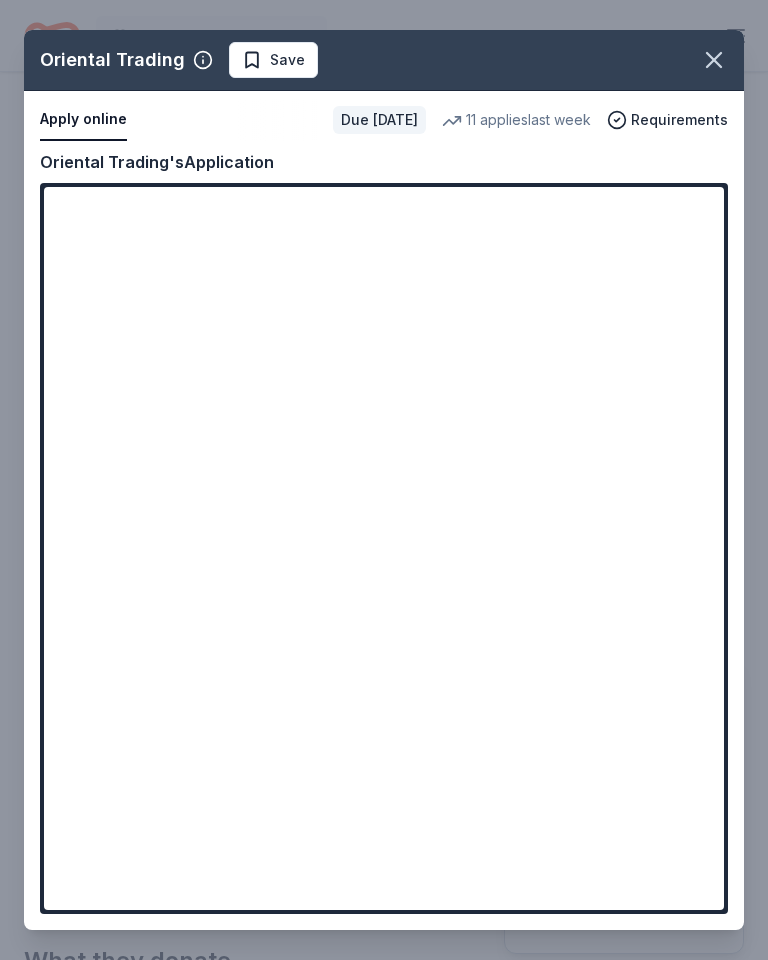 click on "Oriental Trading Save Apply online Due in 98 days 11   applies  last week Requirements Copy and paste your information: Event information Edit Name 250 marine corps ball Click here to copy the relevant content to use as needed. Step  1 / 2 Next Date 11/09/25 Attendance 336 Mailing address Description Toys for tots , veterans programs, college scholarships,and young marines  Organization information Edit Name Marine Corps League Website Fill in using "Edit" EIN 82-0500598 Mission statement Marine Corps League is a nonprofit organization. It is based in Hayden, ID. It received its nonprofit status in 1946. Oriental Trading's  Application" at bounding box center [384, 480] 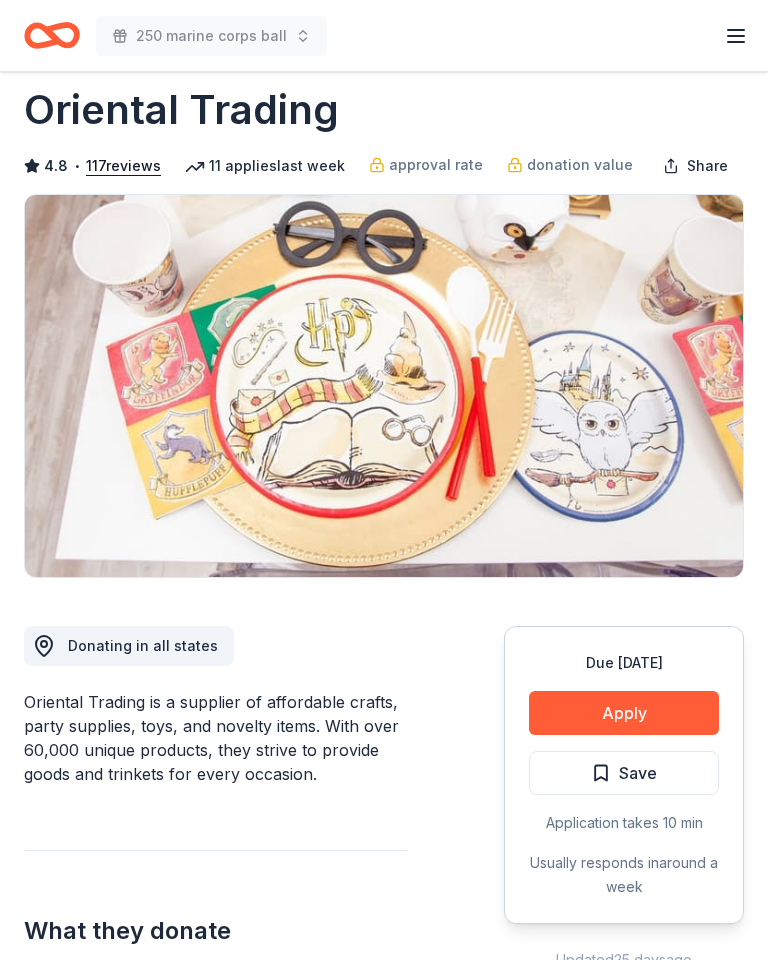 scroll, scrollTop: 29, scrollLeft: 0, axis: vertical 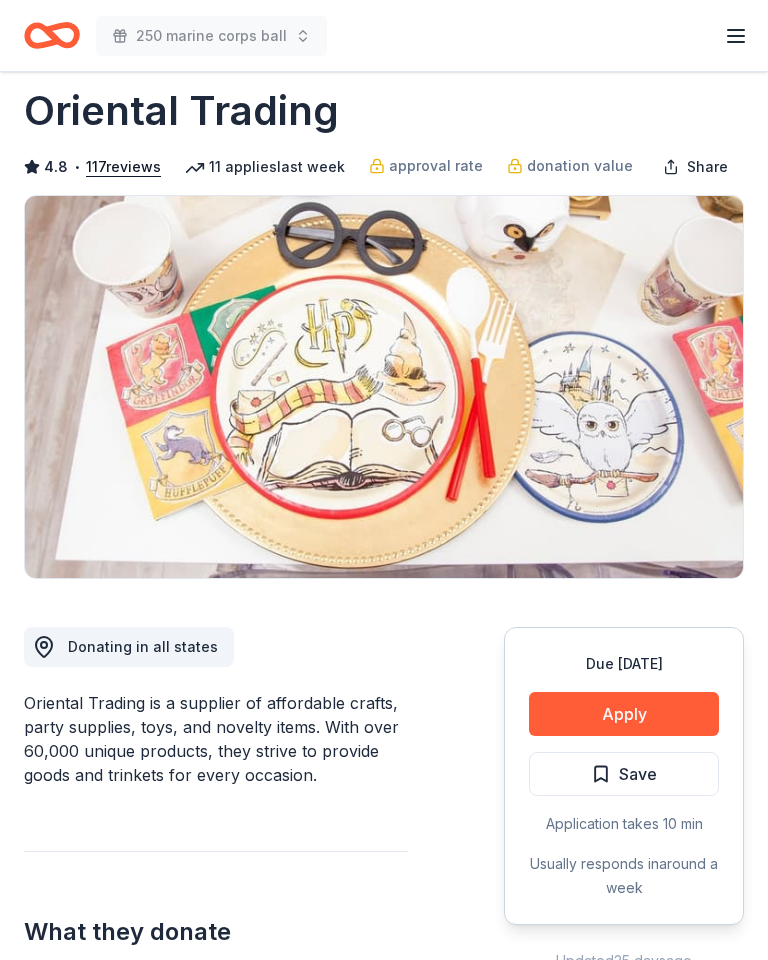 click on "Application takes 10 min" at bounding box center [624, 824] 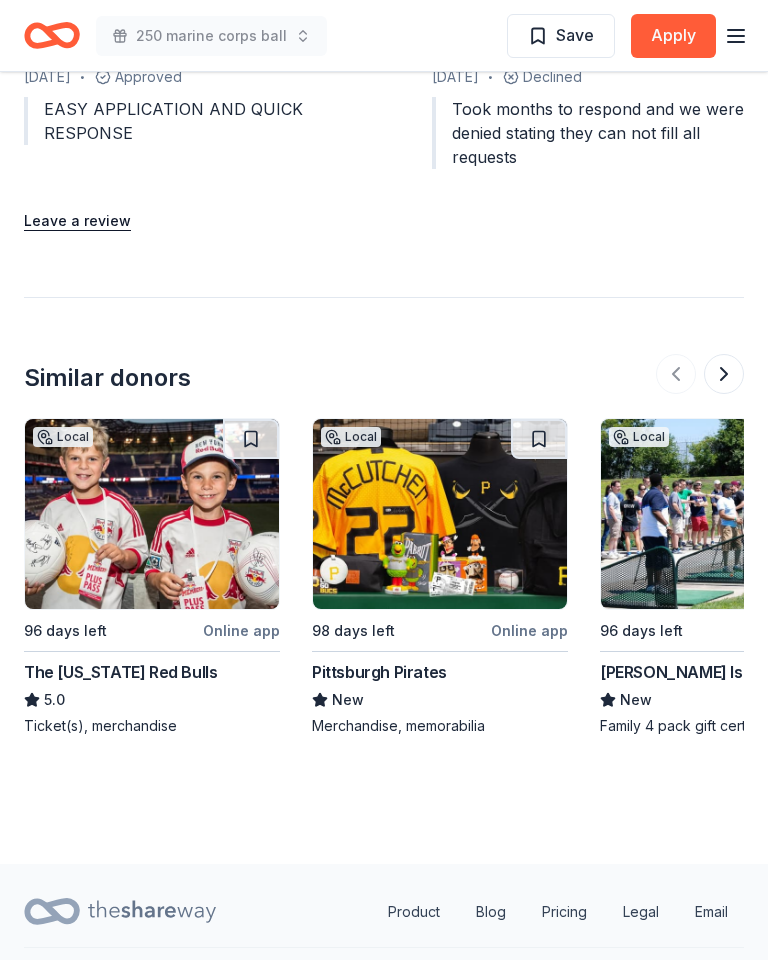 scroll, scrollTop: 2646, scrollLeft: 0, axis: vertical 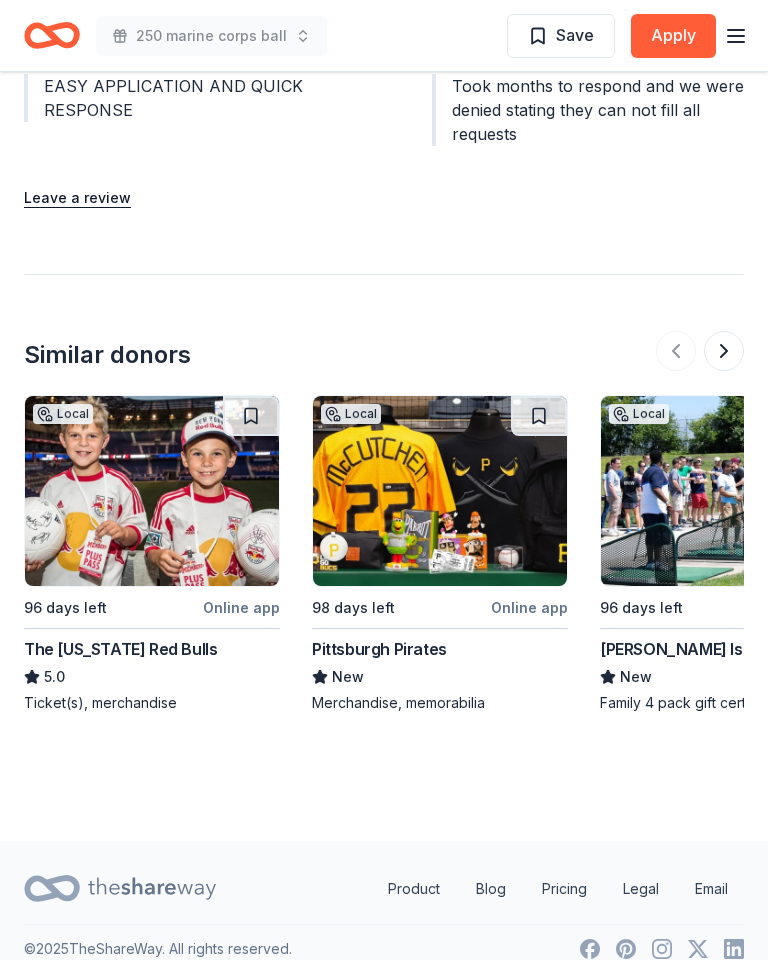 click on "Apply" at bounding box center [673, 36] 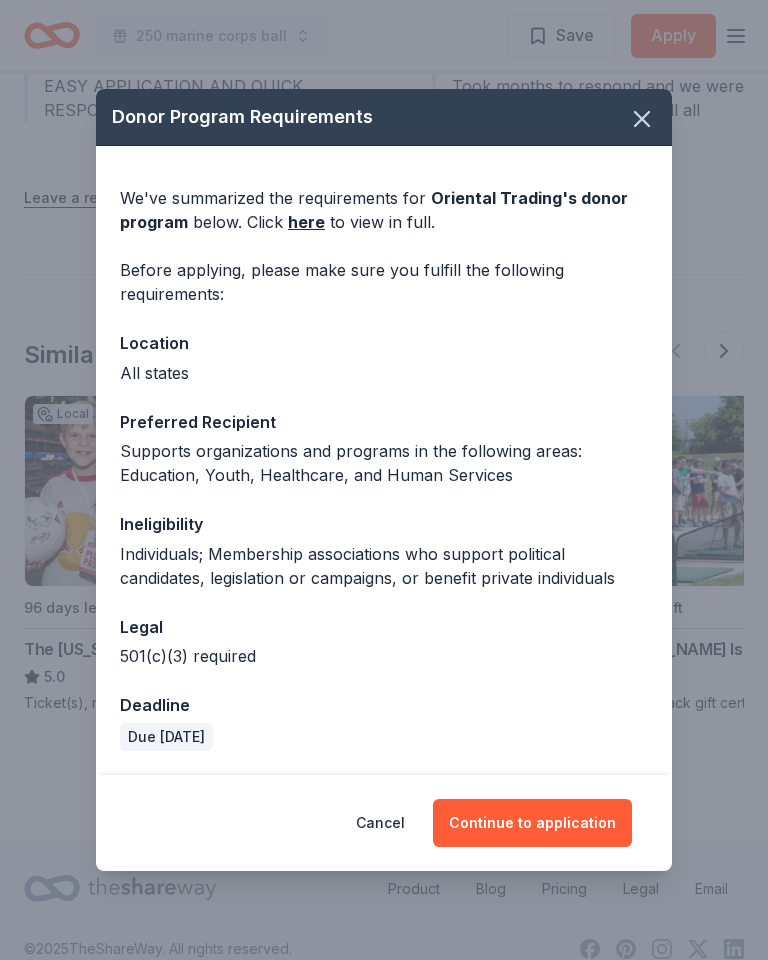 click on "Continue to application" at bounding box center [532, 823] 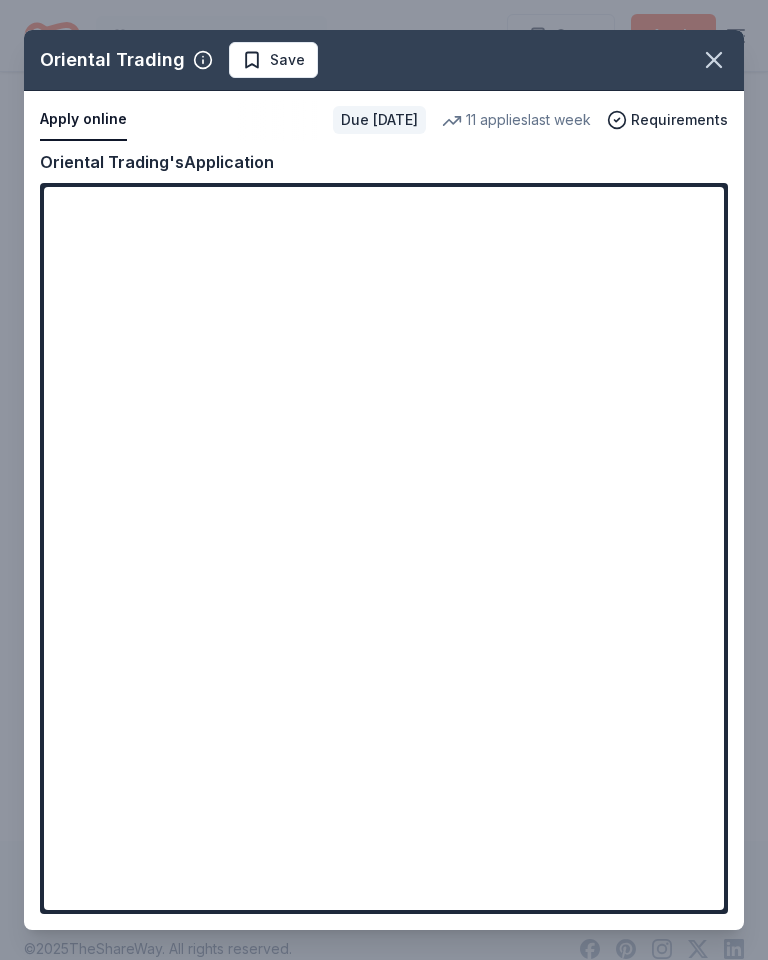 click on "Oriental Trading Save Apply online Due in 98 days 11   applies  last week Requirements Copy and paste your information: Event information Edit Name 250 marine corps ball Click here to copy the relevant content to use as needed. Step  1 / 2 Next Date 11/09/25 Attendance 336 Mailing address Description Toys for tots , veterans programs, college scholarships,and young marines  Organization information Edit Name Marine Corps League Website Fill in using "Edit" EIN 82-0500598 Mission statement Marine Corps League is a nonprofit organization. It is based in Hayden, ID. It received its nonprofit status in 1946. Oriental Trading's  Application" at bounding box center (384, 480) 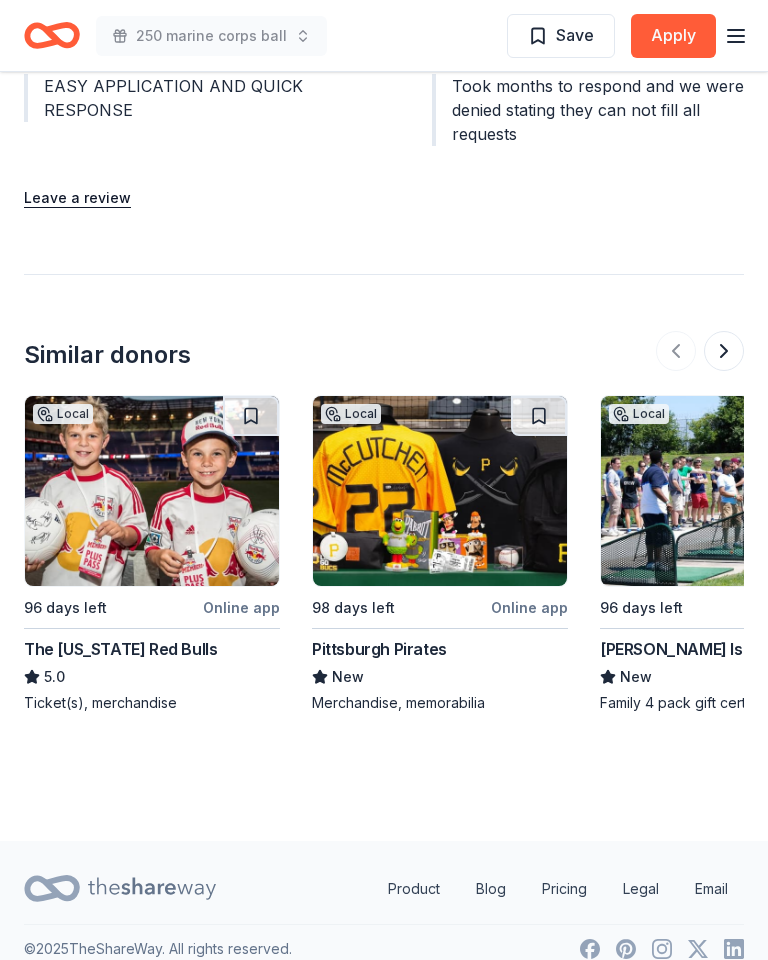 click on "Oriental Trading Save Apply online Due in 98 days 11   applies  last week Requirements Copy and paste your information: Event information Edit Name 250 marine corps ball Click here to copy the relevant content to use as needed. Step  1 / 2 Next Date 11/09/25 Attendance 336 Mailing address Description Toys for tots , veterans programs, college scholarships,and young marines  Organization information Edit Name Marine Corps League Website Fill in using "Edit" EIN 82-0500598 Mission statement Marine Corps League is a nonprofit organization. It is based in Hayden, ID. It received its nonprofit status in 1946. Oriental Trading's  Application" at bounding box center [384, 480] 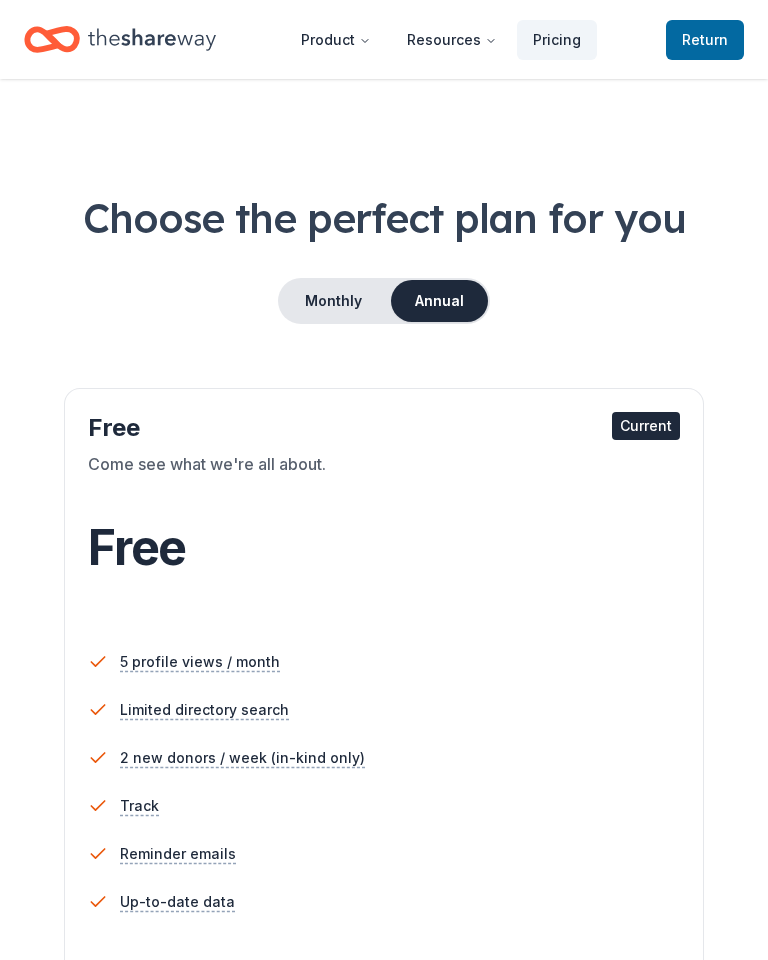 scroll, scrollTop: 0, scrollLeft: 0, axis: both 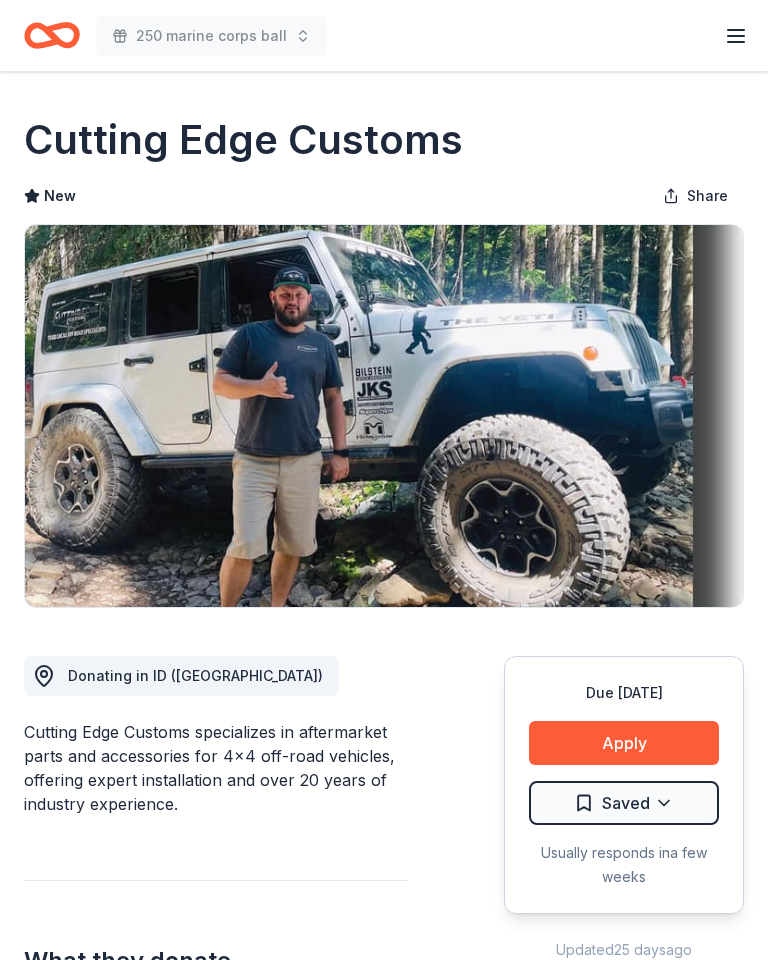 click on "Apply" at bounding box center (624, 743) 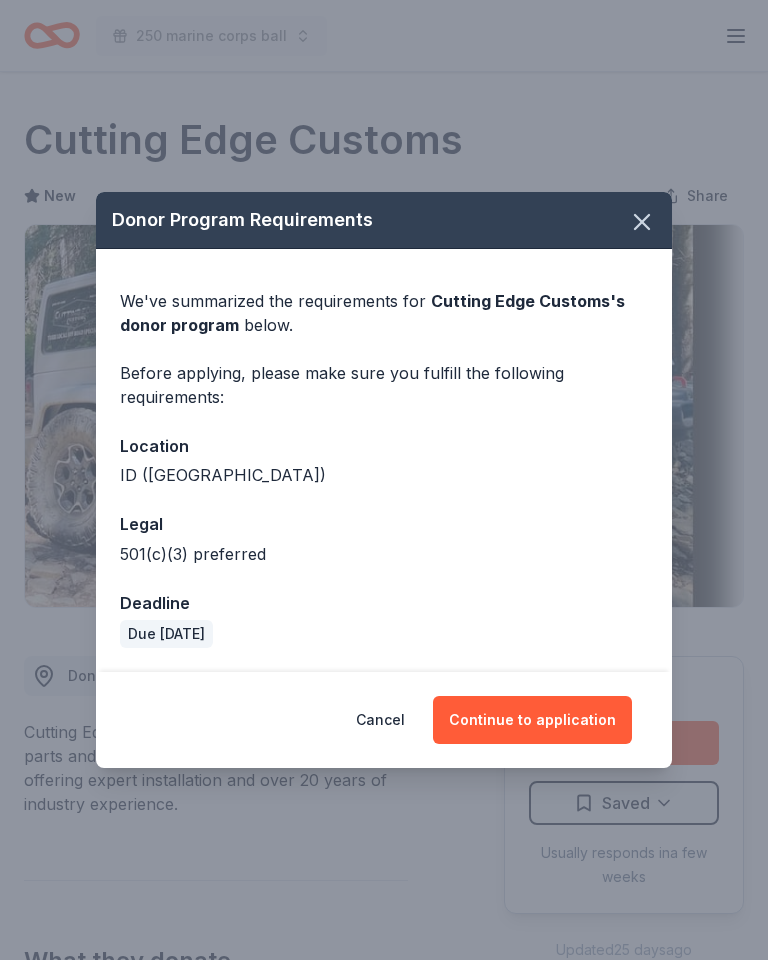 click on "Continue to application" at bounding box center [532, 720] 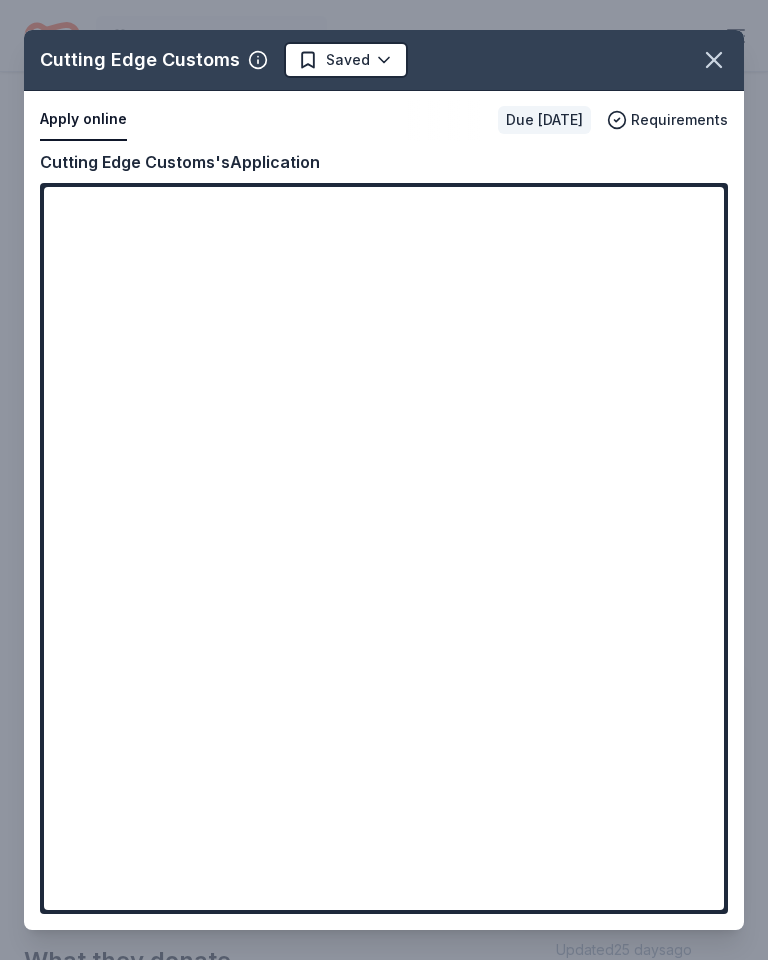 click on "Cutting Edge Customs Saved Apply online Due [DATE] Requirements Copy and paste your information: Event information Edit Name 250 marine corps ball Click here to copy the relevant content to use as needed. Step  1 / 2 Next Date [DATE] Attendance 336 Mailing address Description Toys for tots , veterans programs, college scholarships,and young marines  Organization information Edit Name Marine Corps League Website Fill in using "Edit" EIN [US_EMPLOYER_IDENTIFICATION_NUMBER] Mission statement Marine Corps League is a nonprofit organization. It is based in [GEOGRAPHIC_DATA], [GEOGRAPHIC_DATA]. It received its nonprofit status in [DATE]. Cutting Edge Customs's  Application" at bounding box center (384, 480) 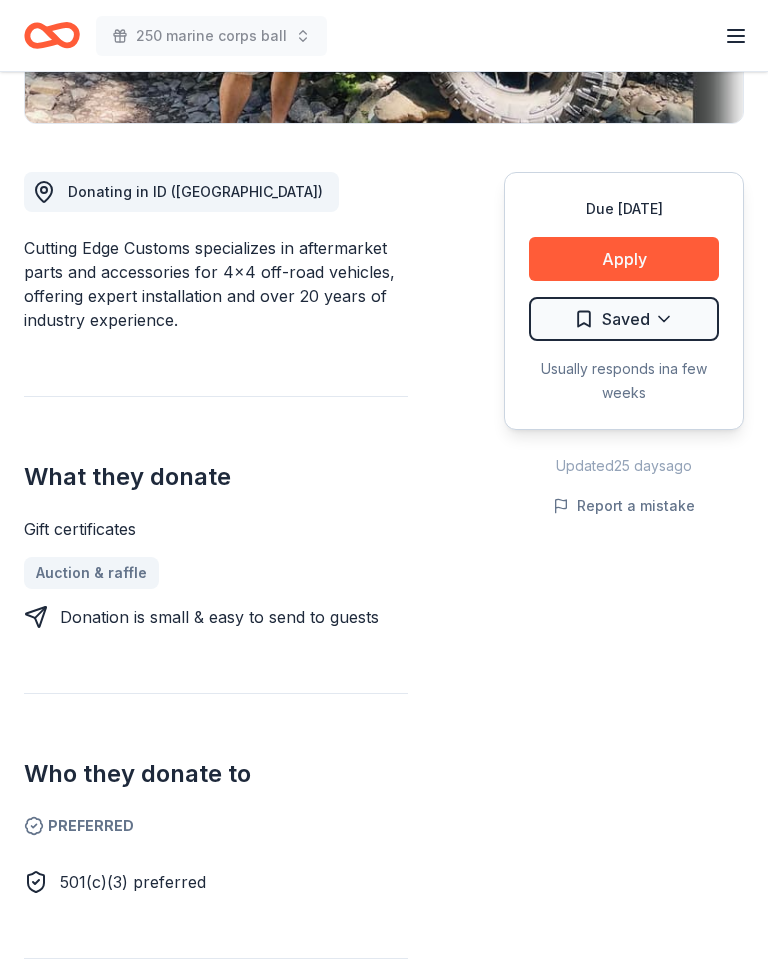 scroll, scrollTop: 494, scrollLeft: 0, axis: vertical 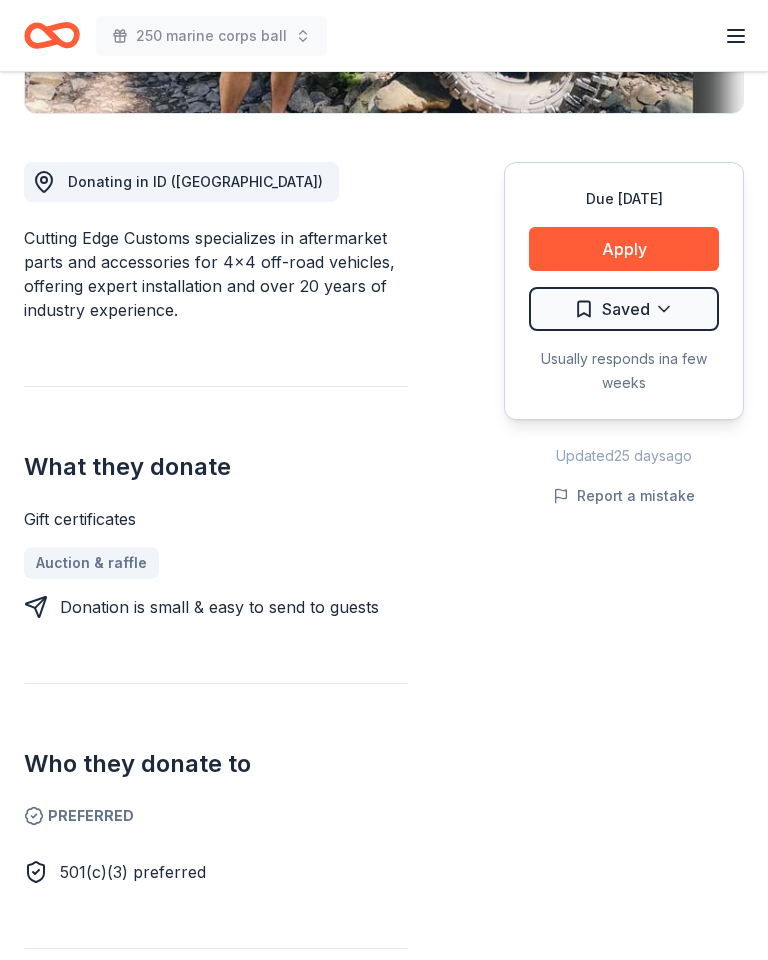 click on "Auction & raffle" at bounding box center (91, 563) 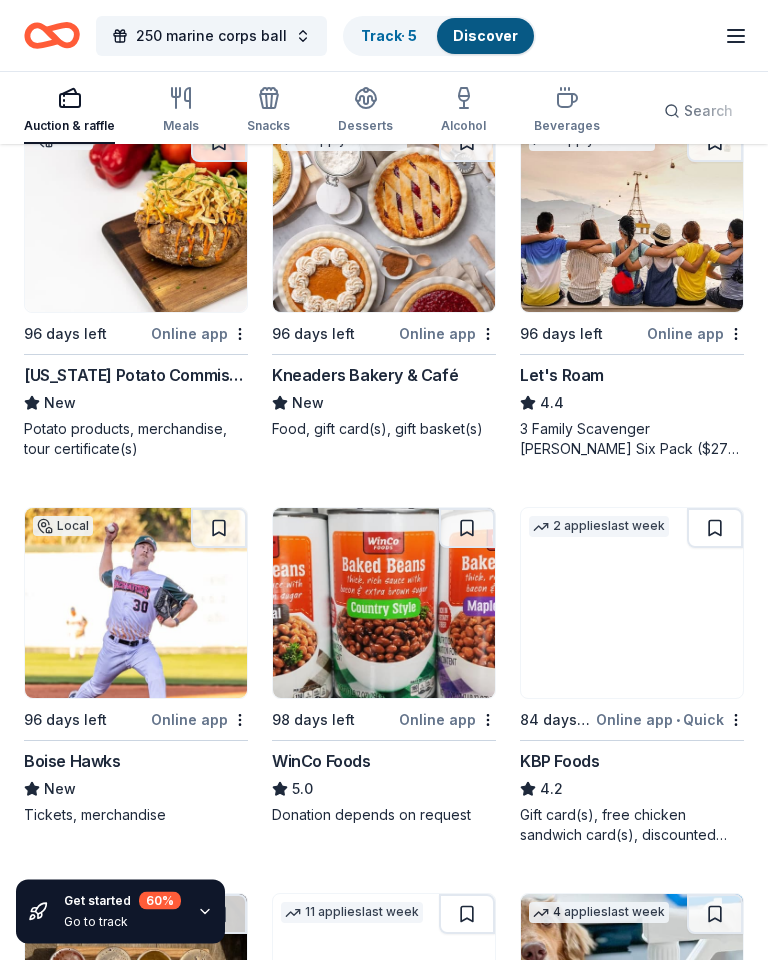 scroll, scrollTop: 1008, scrollLeft: 0, axis: vertical 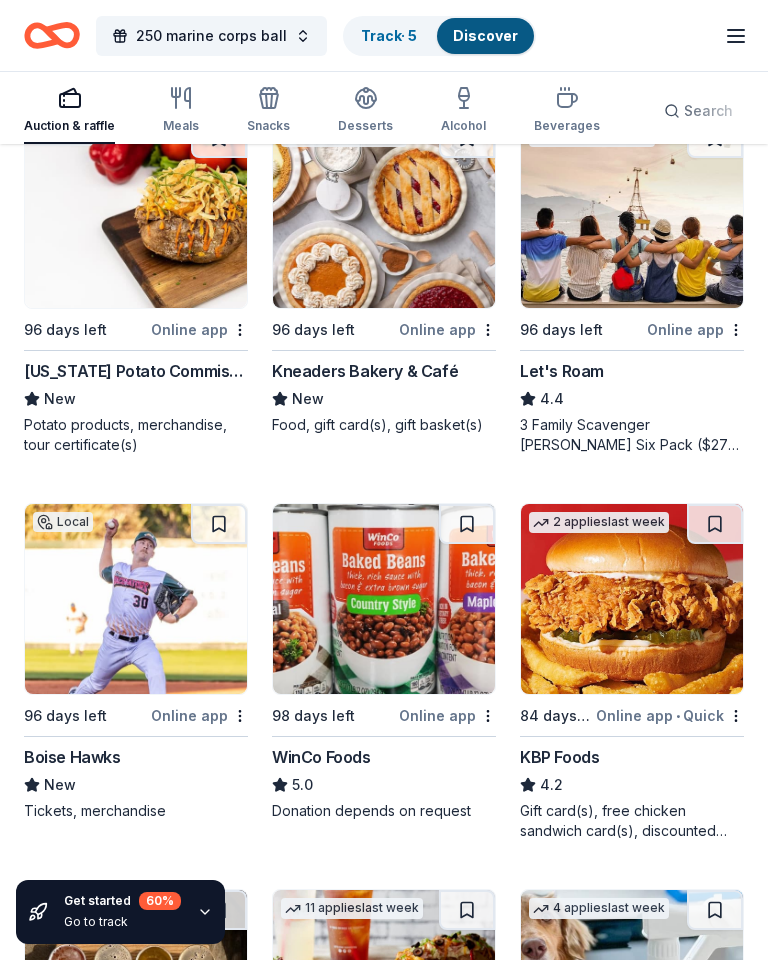 click at bounding box center (384, 599) 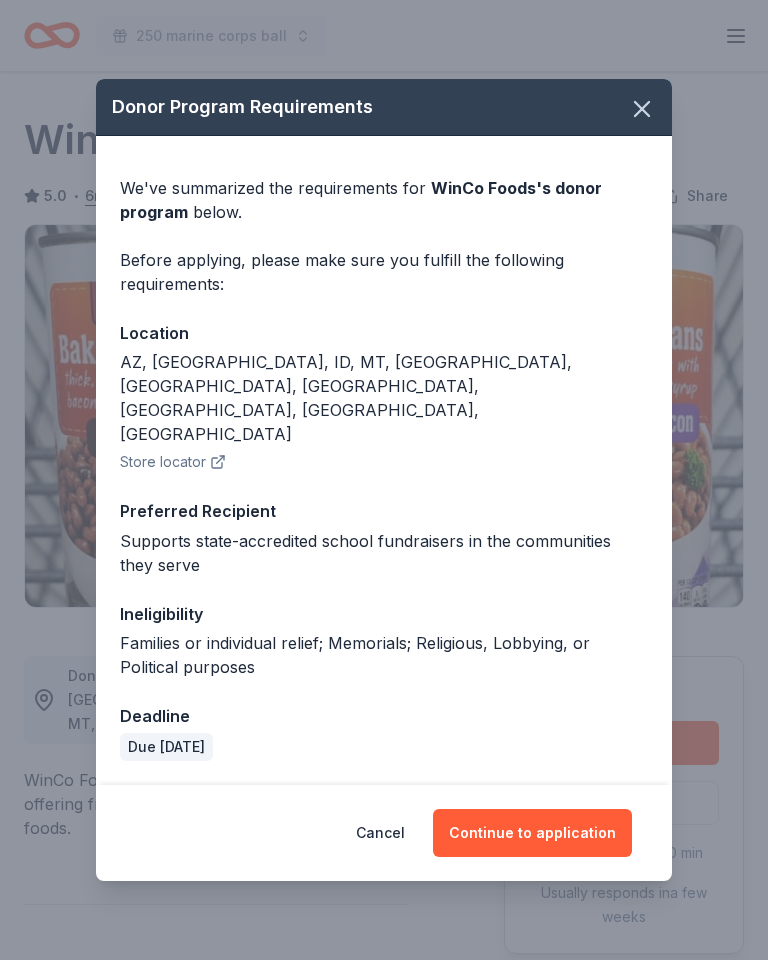 scroll, scrollTop: 0, scrollLeft: 0, axis: both 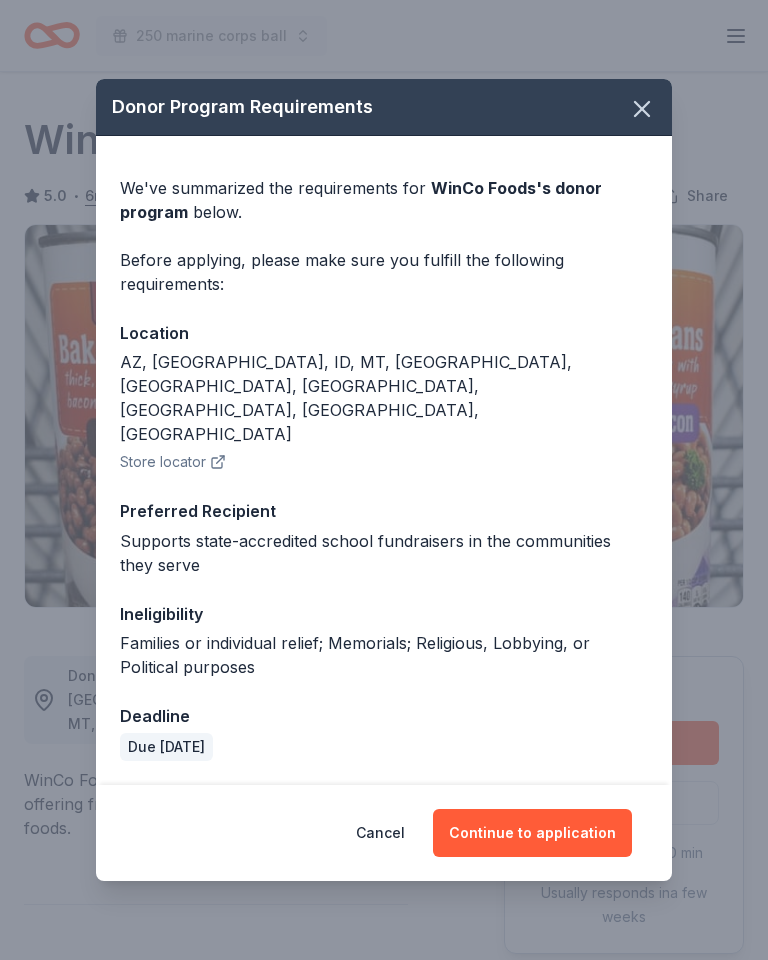 click on "Continue to application" at bounding box center [532, 833] 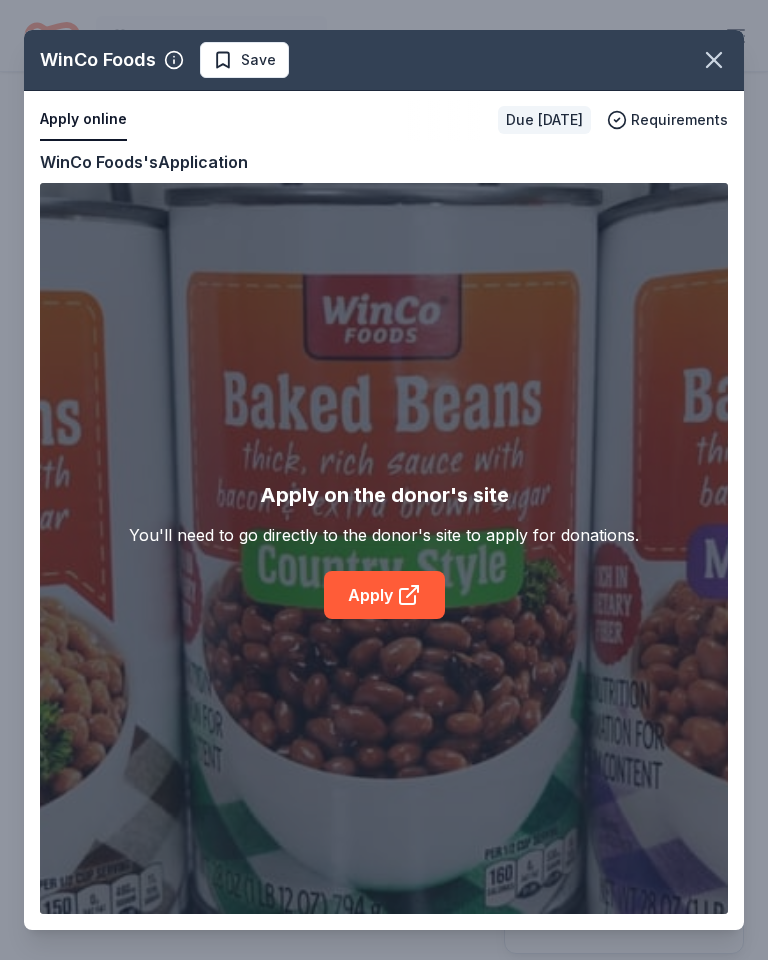 click on "WinCo Foods Save Apply online Due in 98 days Requirements Copy and paste your information: Event information Edit Name 250 marine corps ball Click here to copy the relevant content to use as needed. Step  1 / 2 Next Date 11/09/25 Attendance 336 Mailing address Description Toys for tots , veterans programs, college scholarships,and young marines  Organization information Edit Name Marine Corps League Website Fill in using "Edit" EIN 82-0500598 Mission statement Marine Corps League is a nonprofit organization. It is based in Hayden, ID. It received its nonprofit status in 1946. WinCo Foods's  Application Apply on the donor's site You'll need to go directly to the donor's site to apply for donations. Apply" at bounding box center (384, 480) 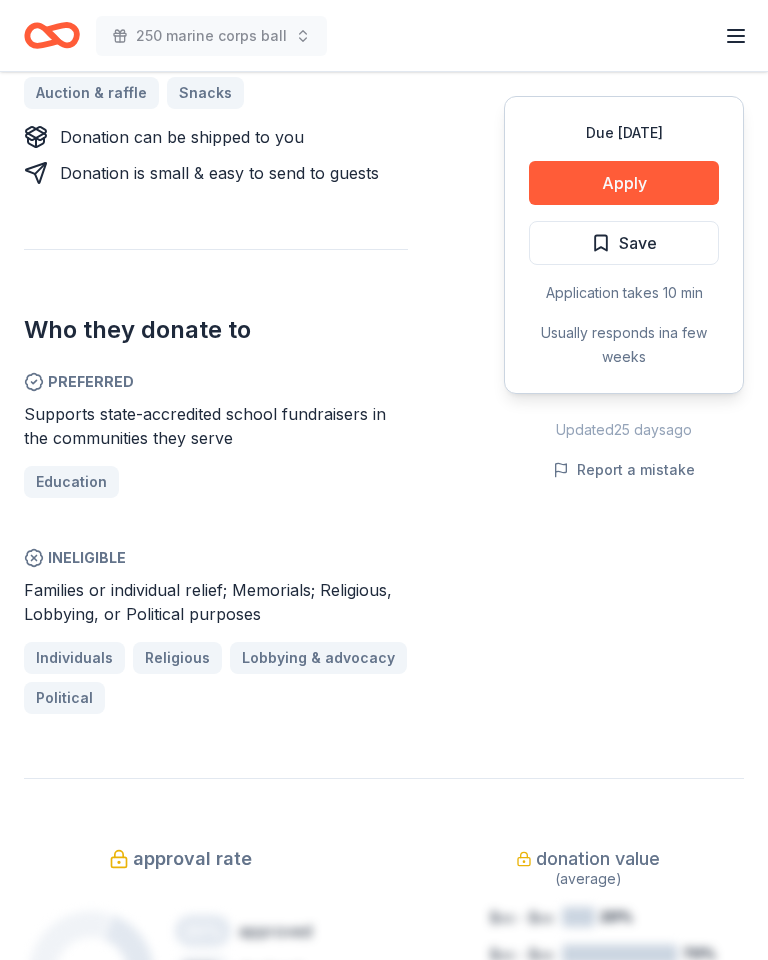 scroll, scrollTop: 1029, scrollLeft: 0, axis: vertical 